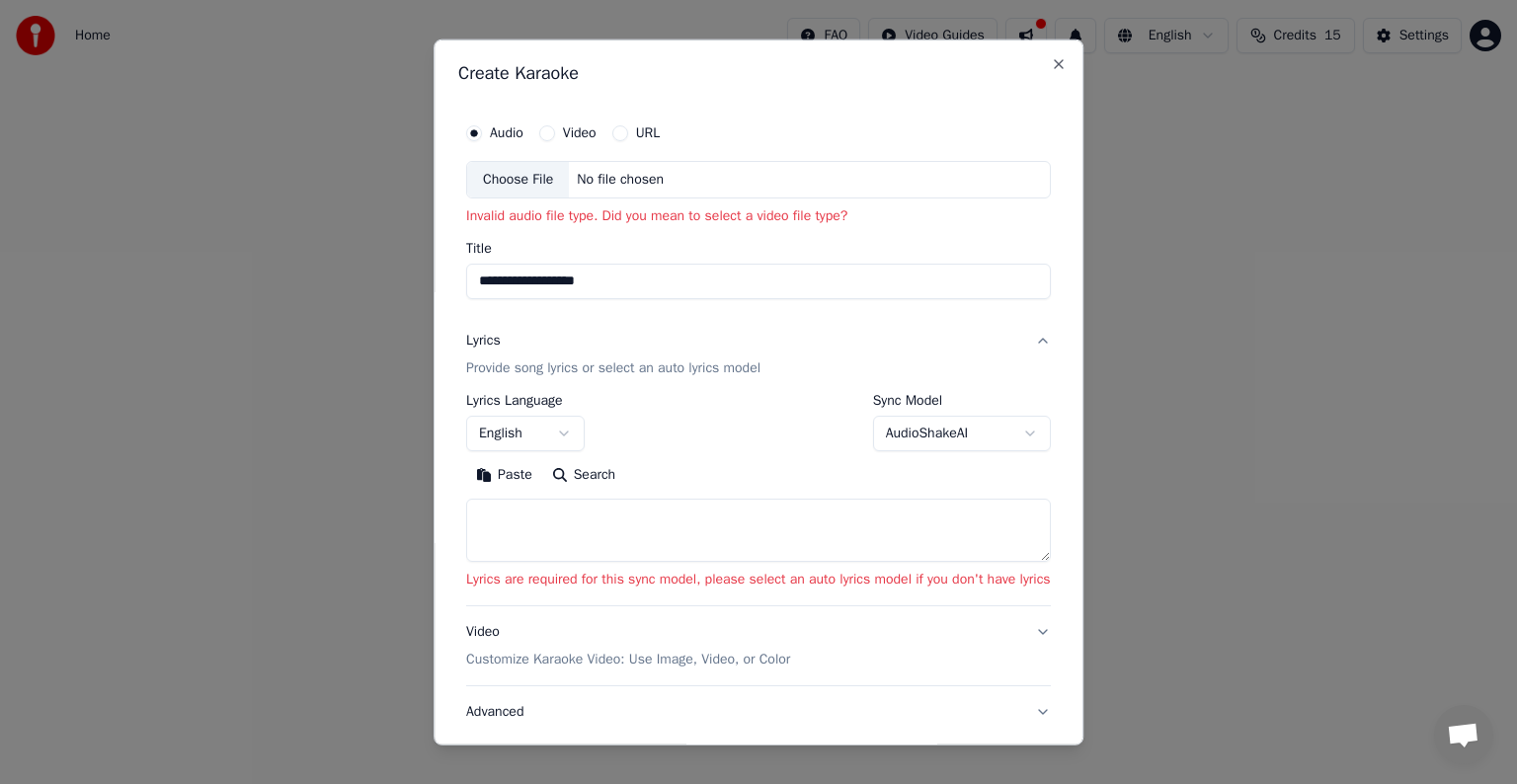 scroll, scrollTop: 0, scrollLeft: 0, axis: both 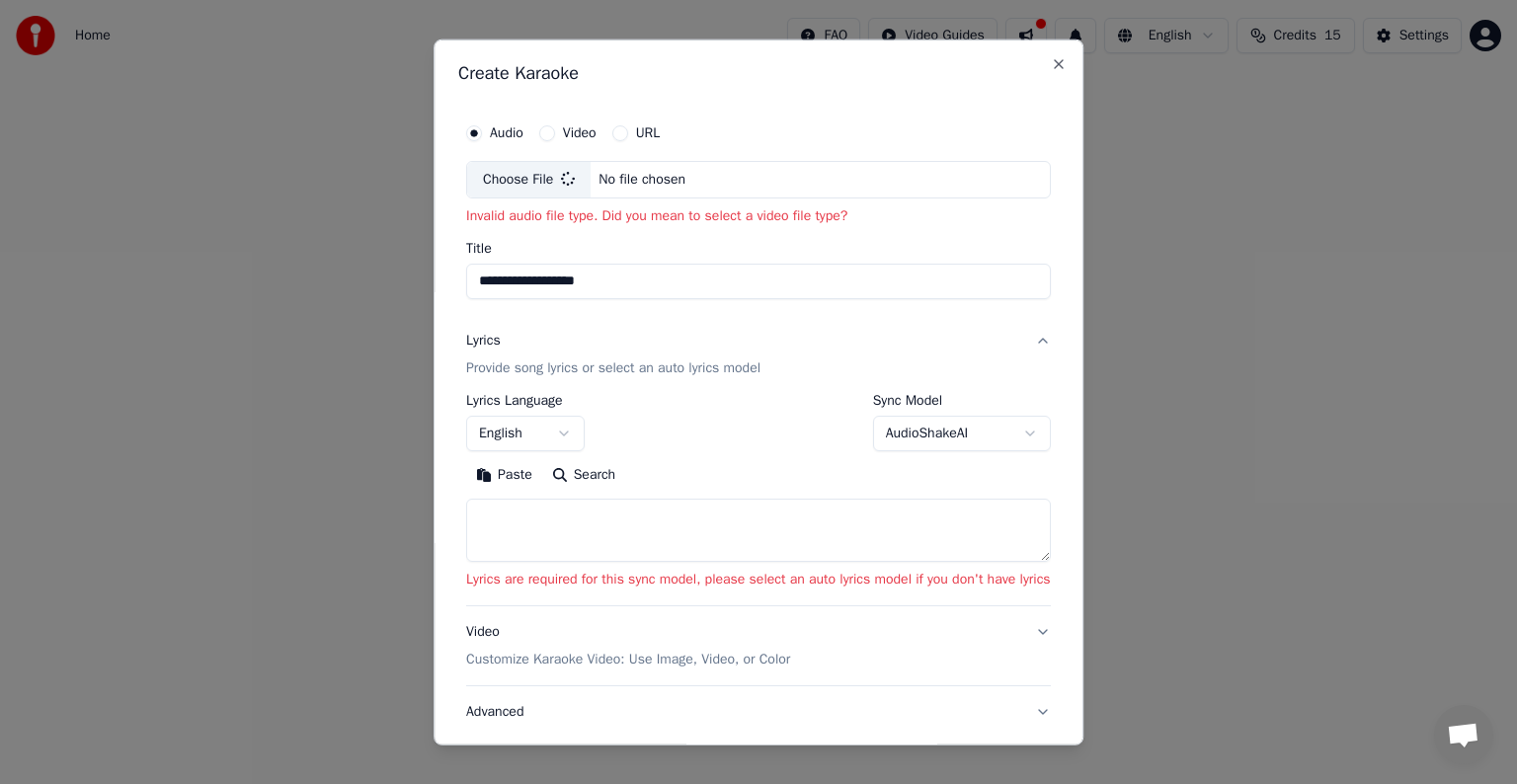 type on "**********" 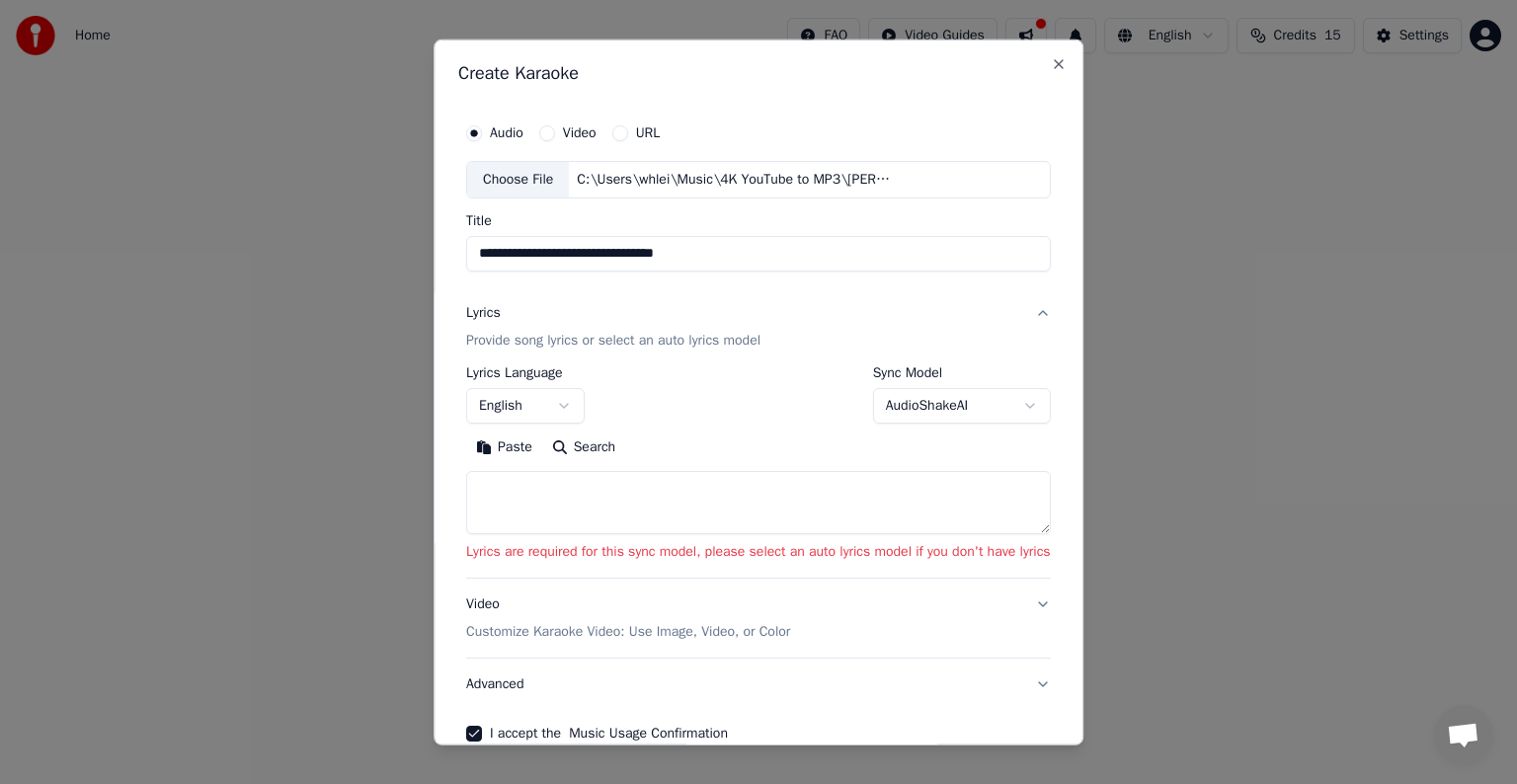 scroll, scrollTop: 39, scrollLeft: 0, axis: vertical 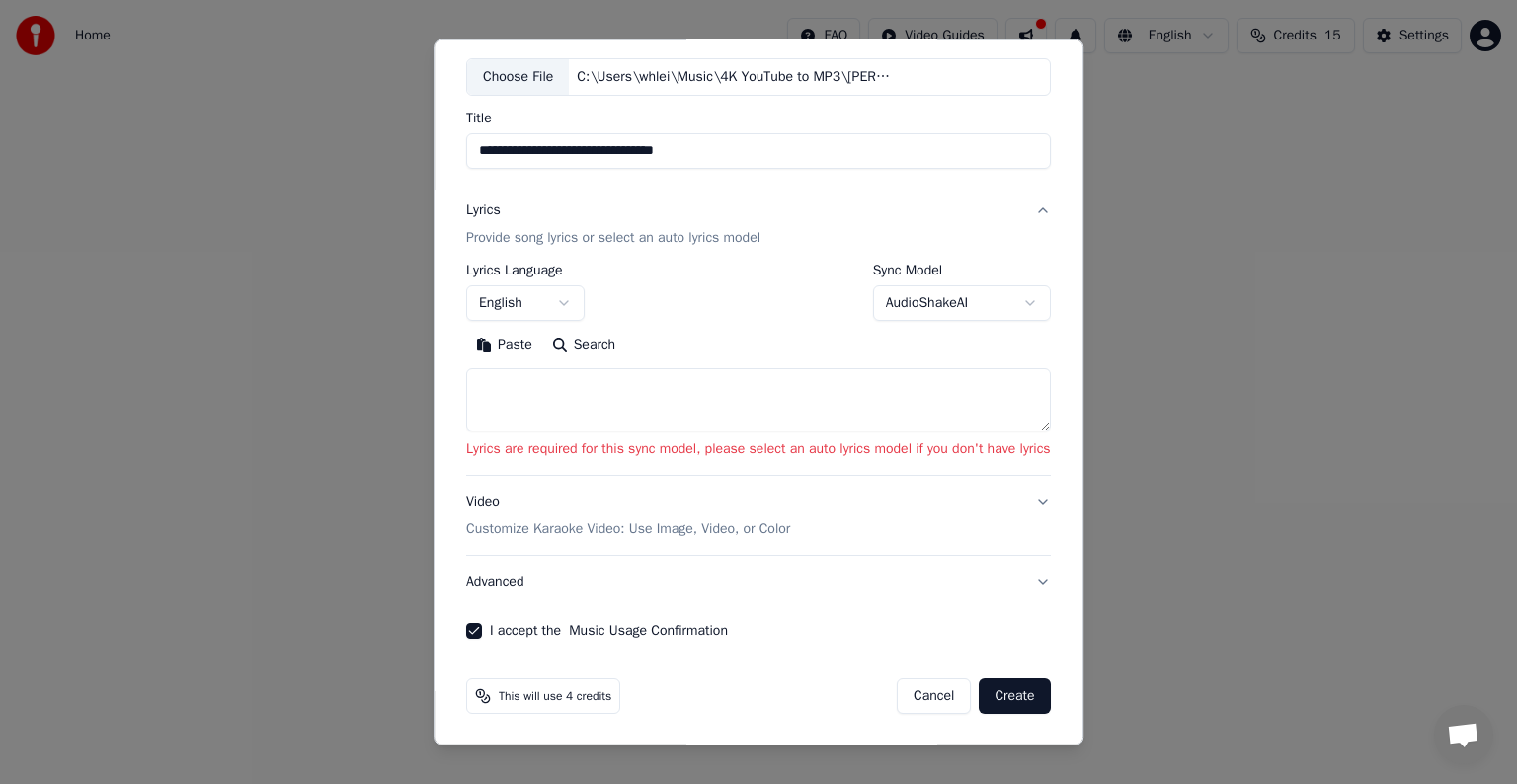 click on "Create" at bounding box center (1015, 696) 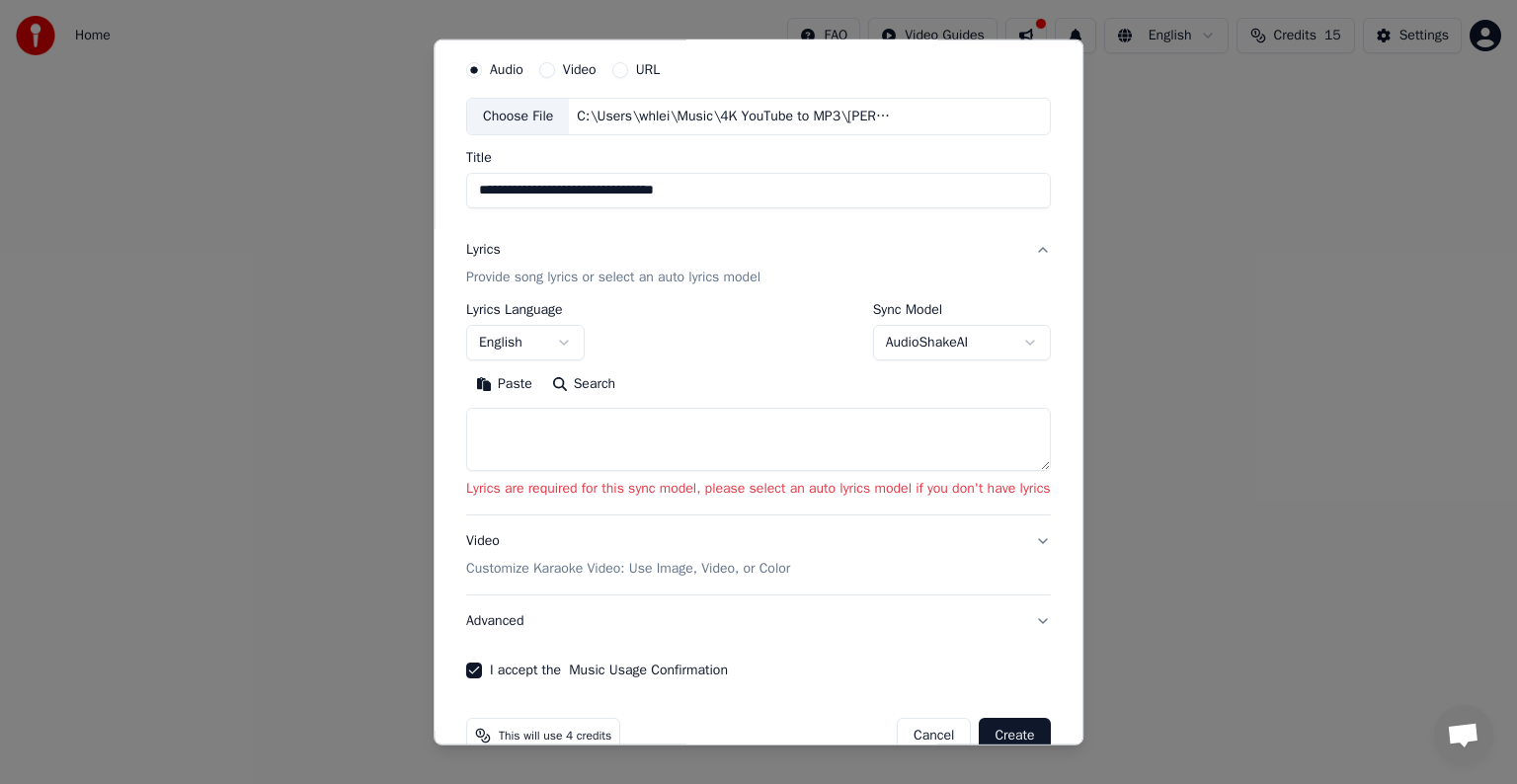 scroll, scrollTop: 0, scrollLeft: 0, axis: both 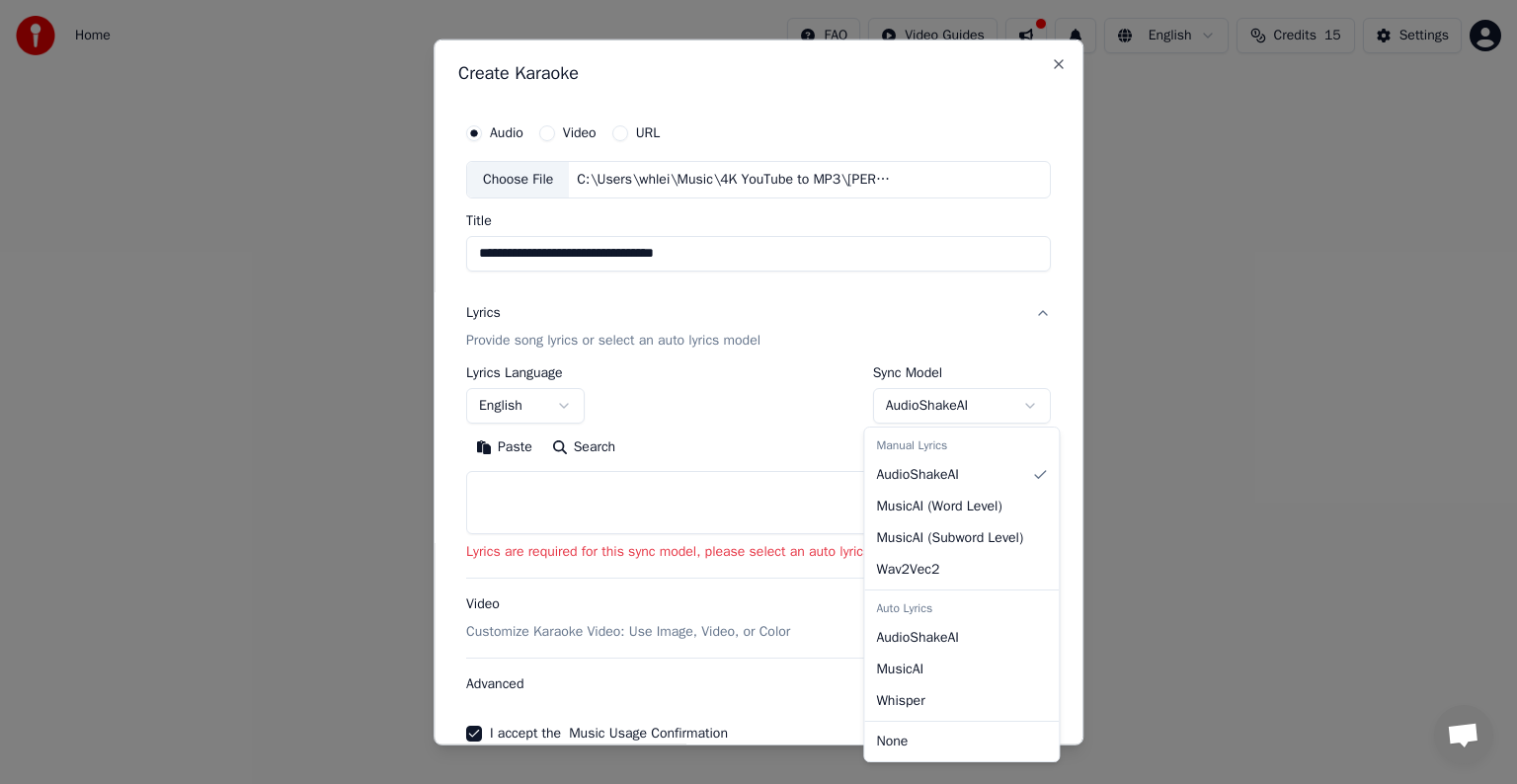 click on "**********" at bounding box center (758, 292) 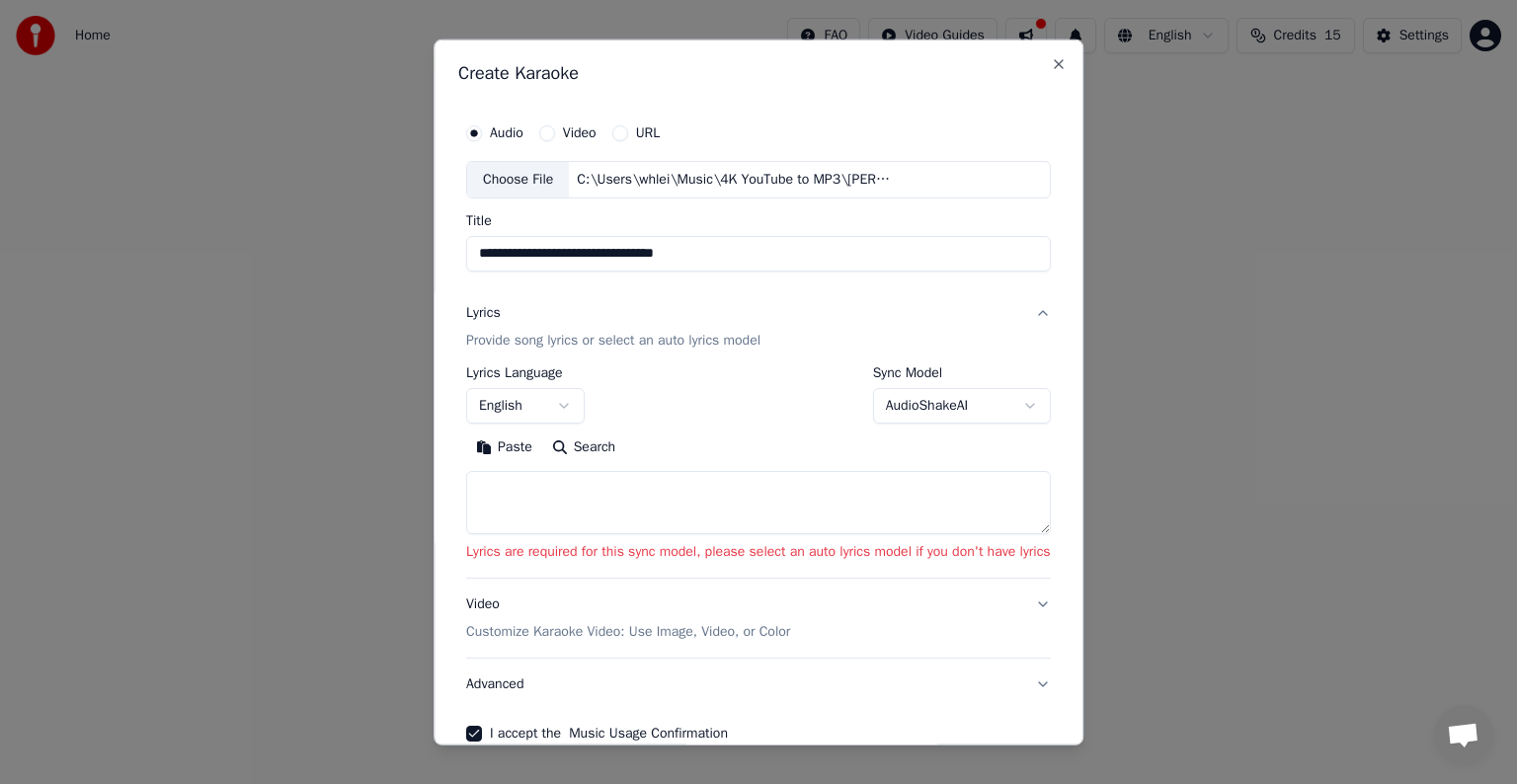click on "**********" at bounding box center (758, 292) 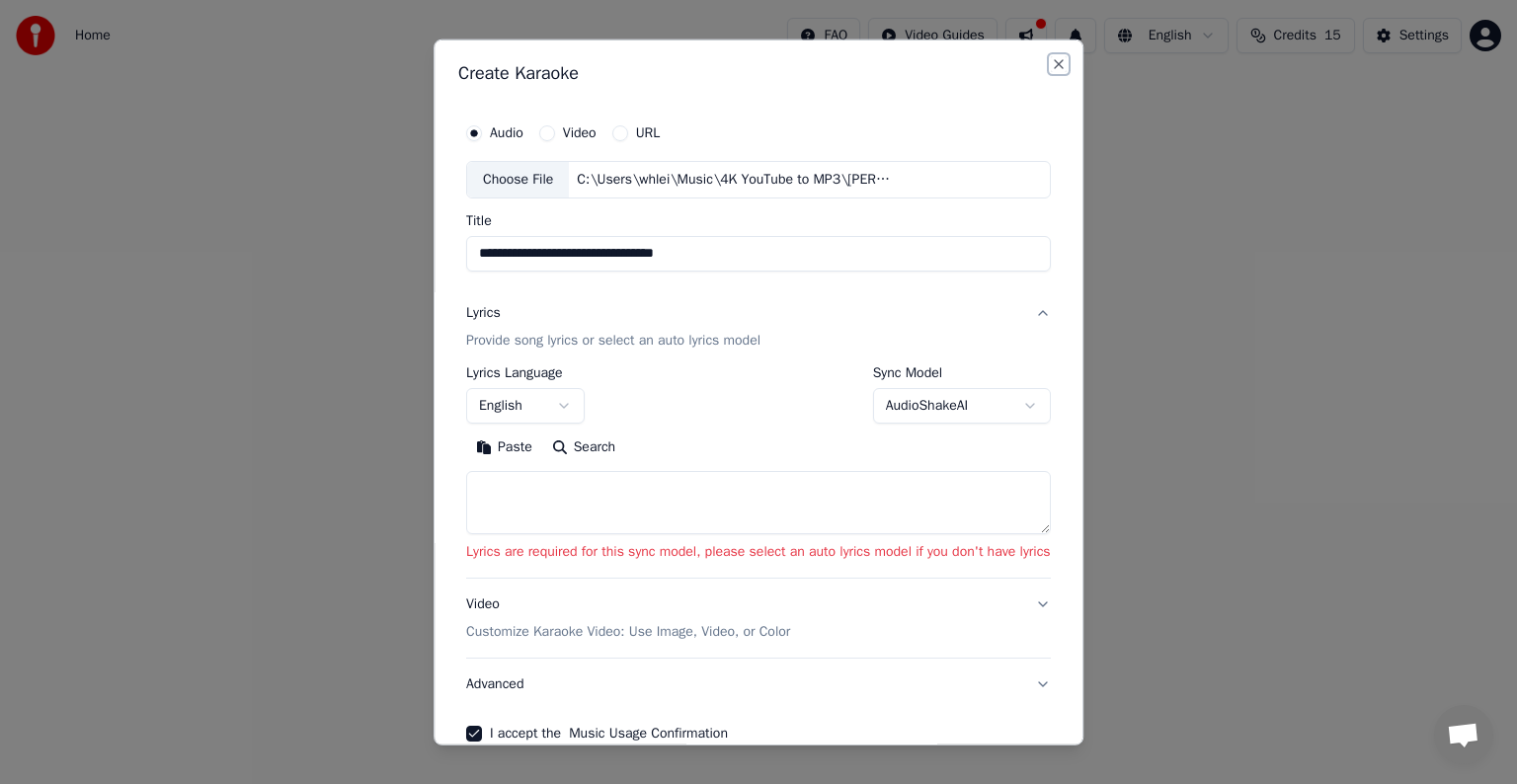 click on "Close" at bounding box center [1059, 64] 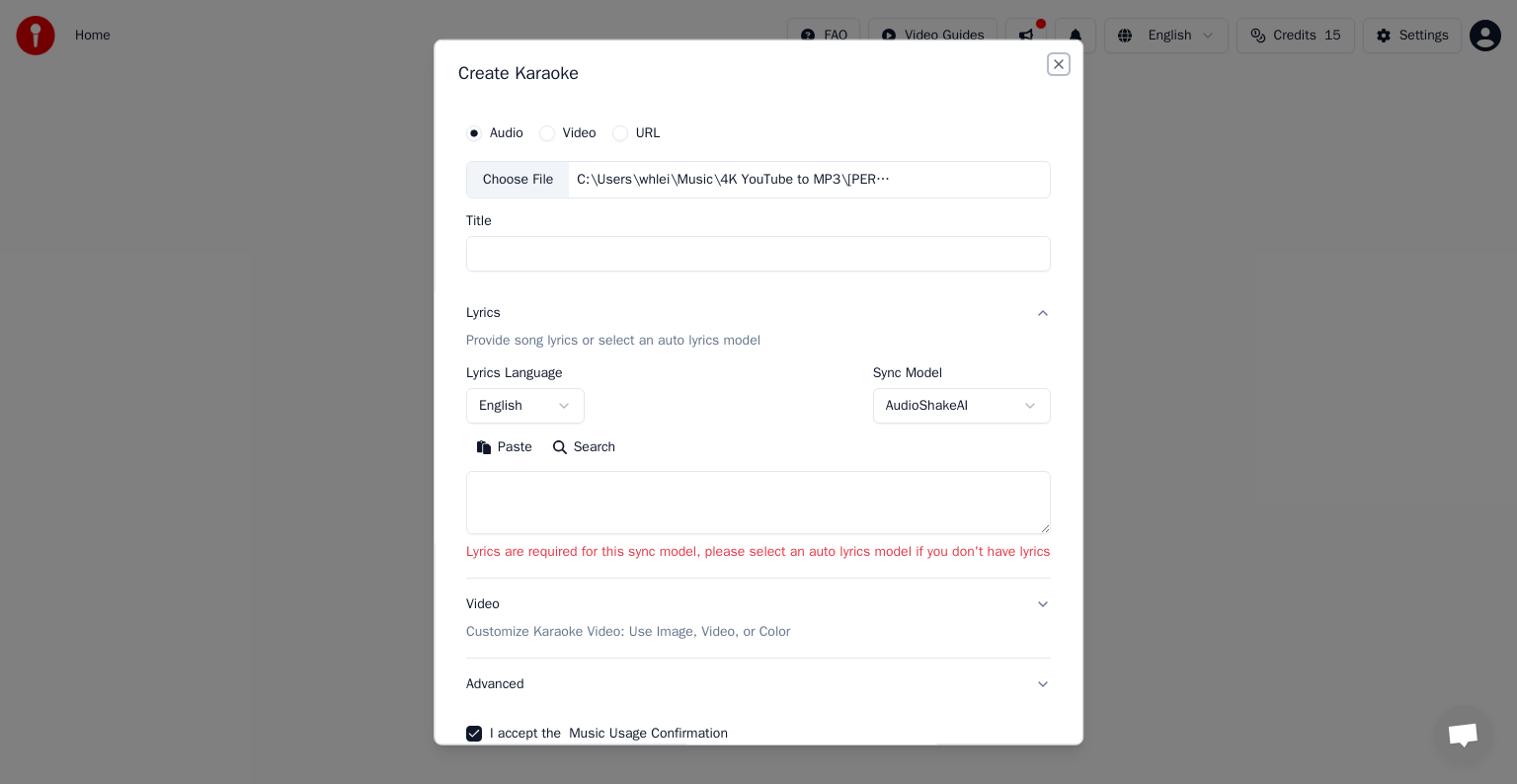 select 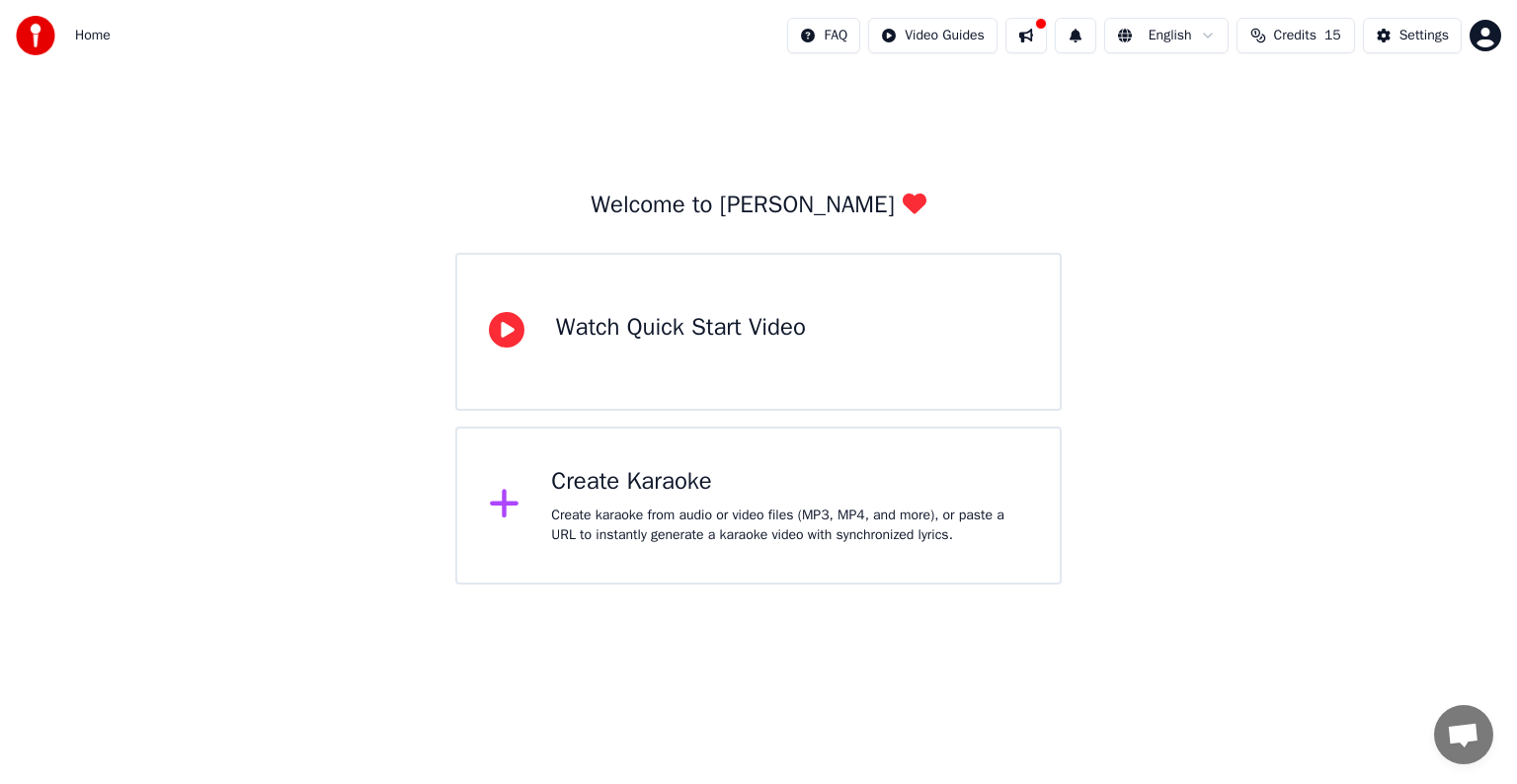 click 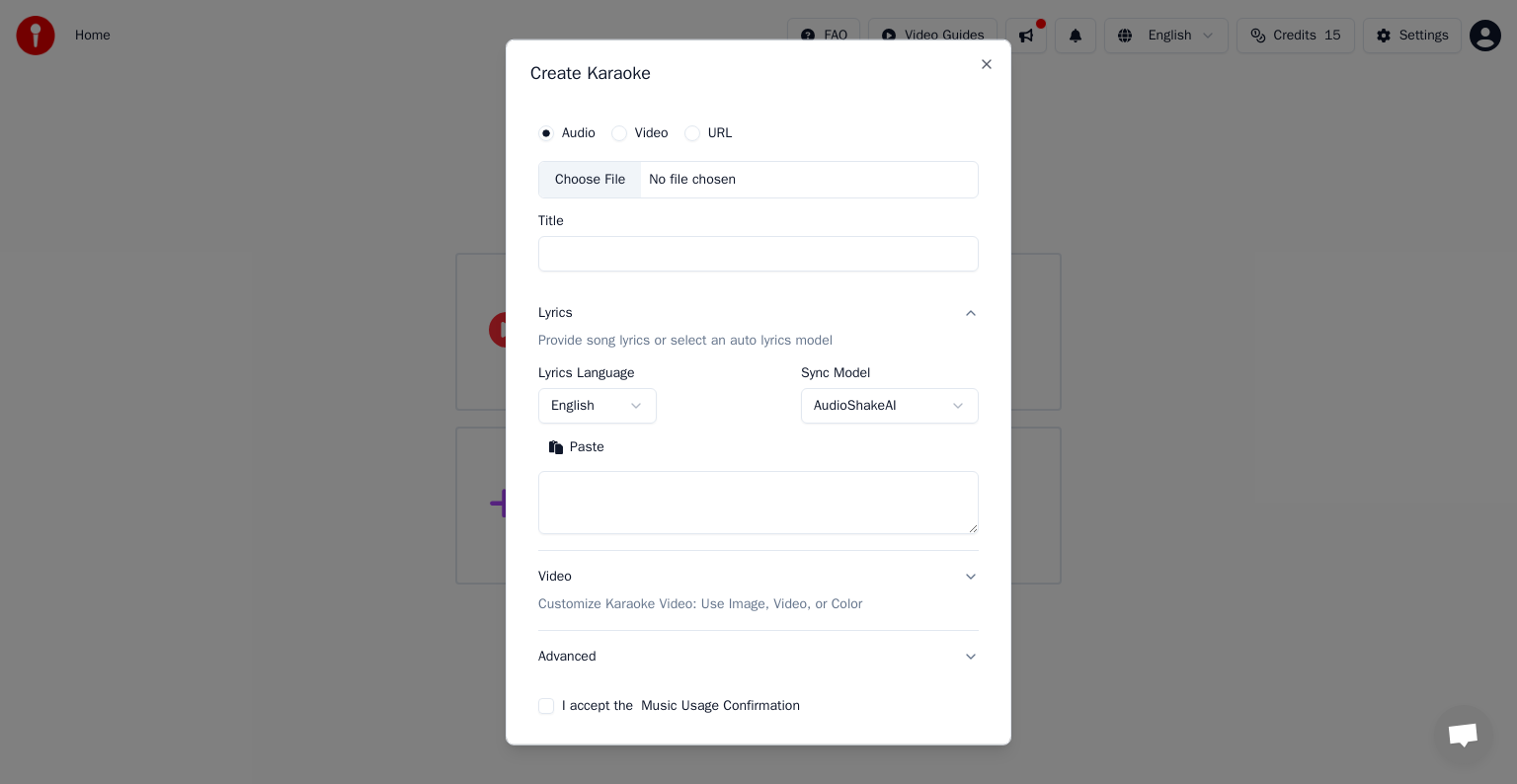 click on "Choose File" at bounding box center (590, 180) 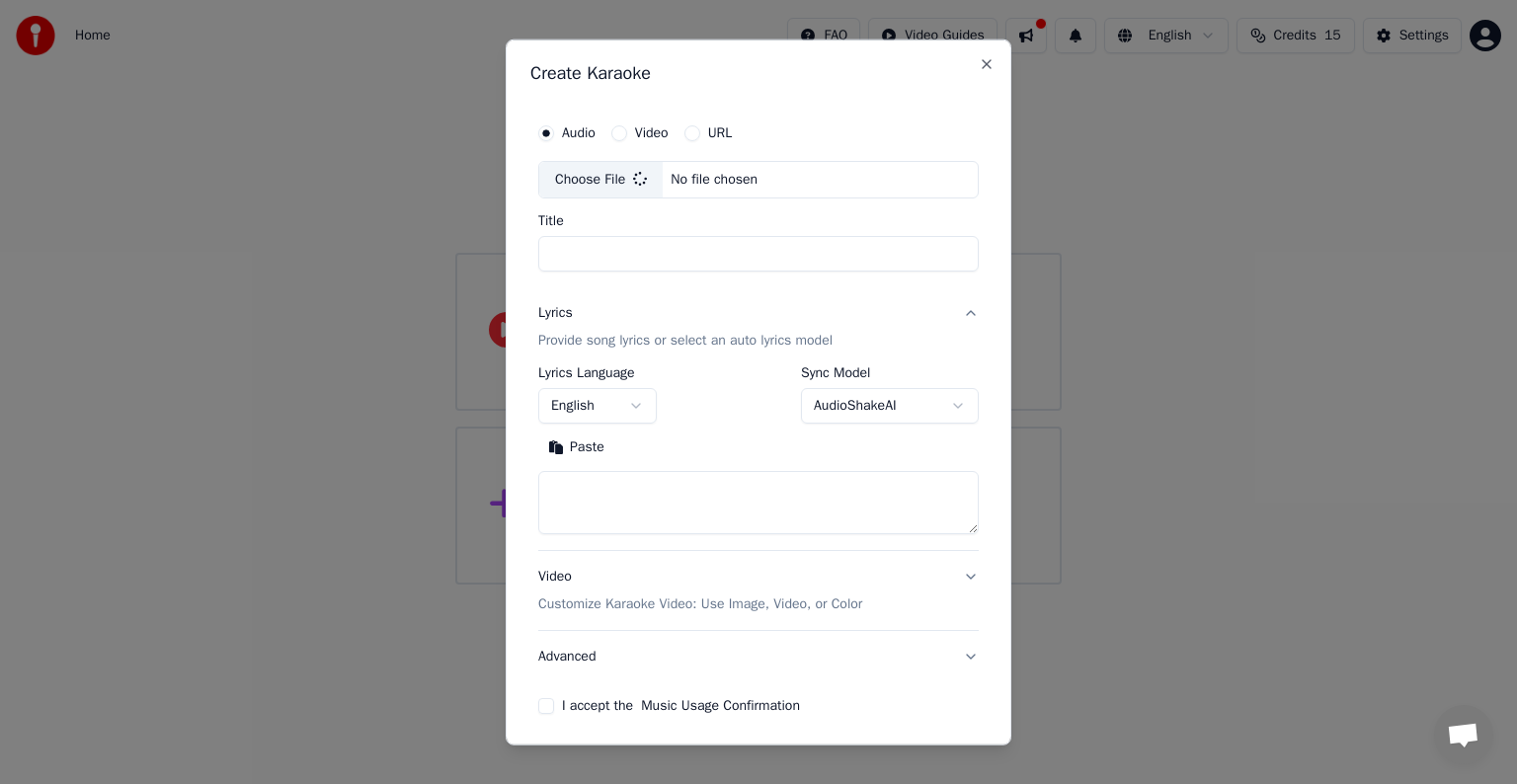 type on "**********" 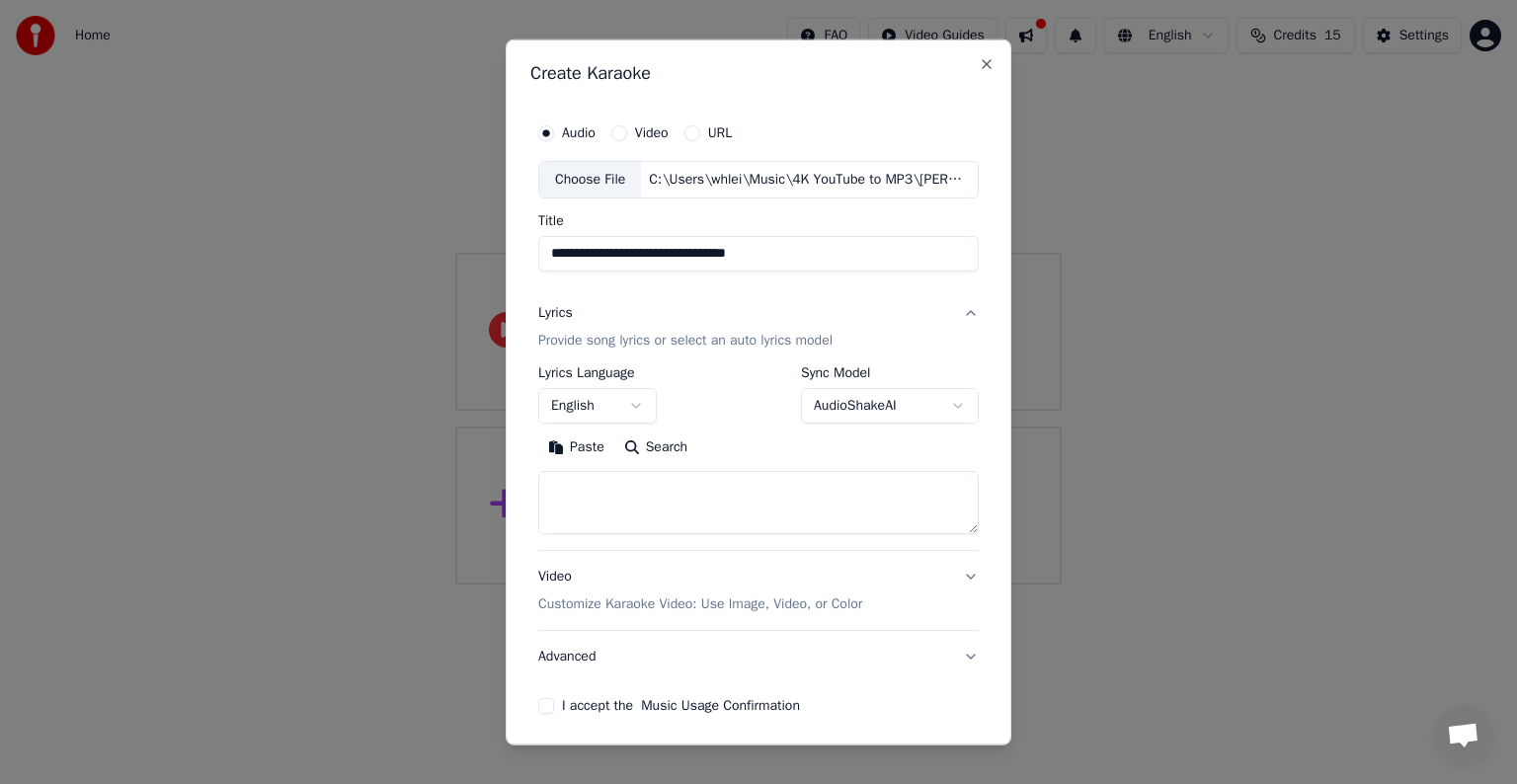 click on "I accept the   Music Usage Confirmation" at bounding box center [546, 706] 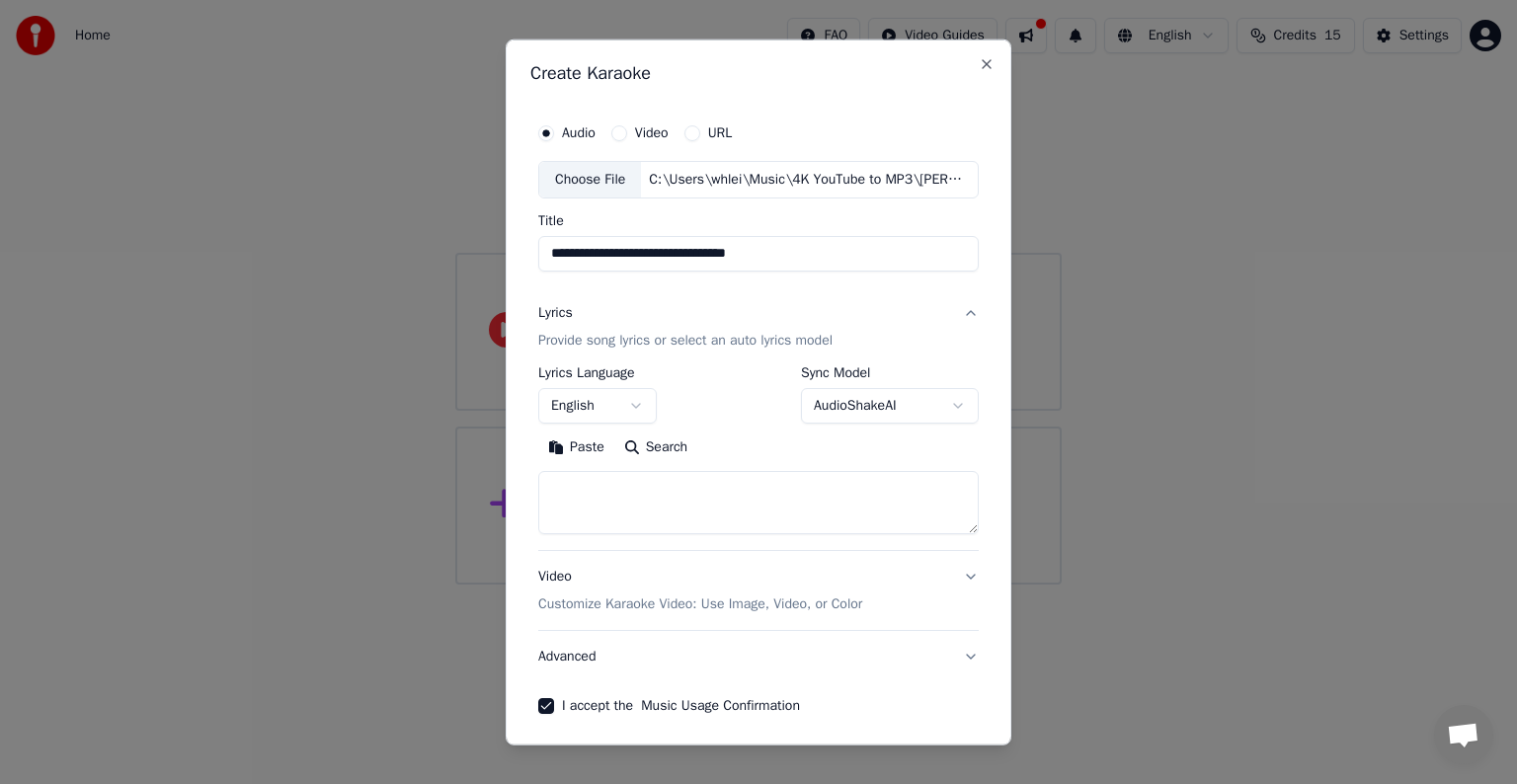 scroll, scrollTop: 75, scrollLeft: 0, axis: vertical 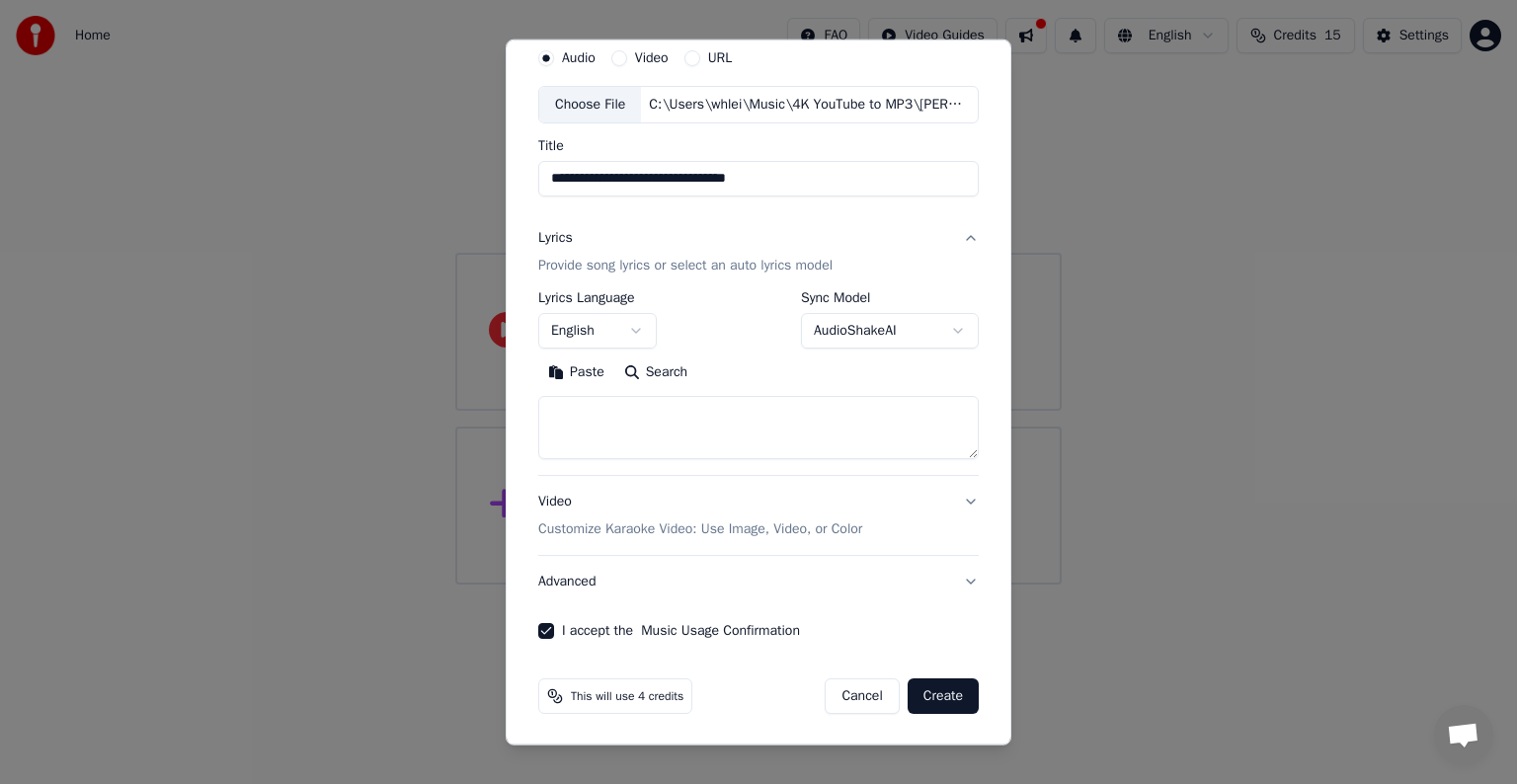 click on "Create" at bounding box center (943, 696) 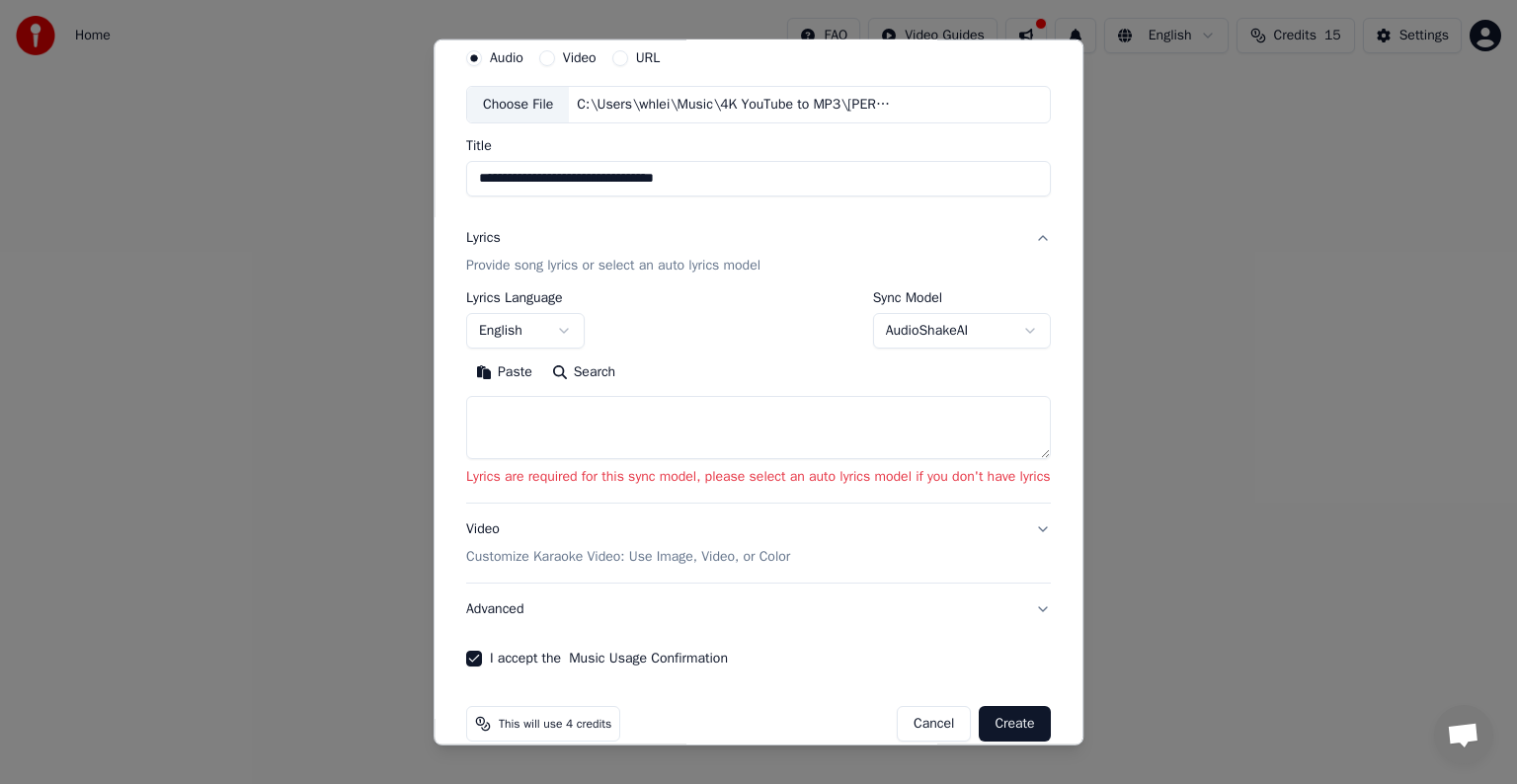 click at bounding box center (758, 428) 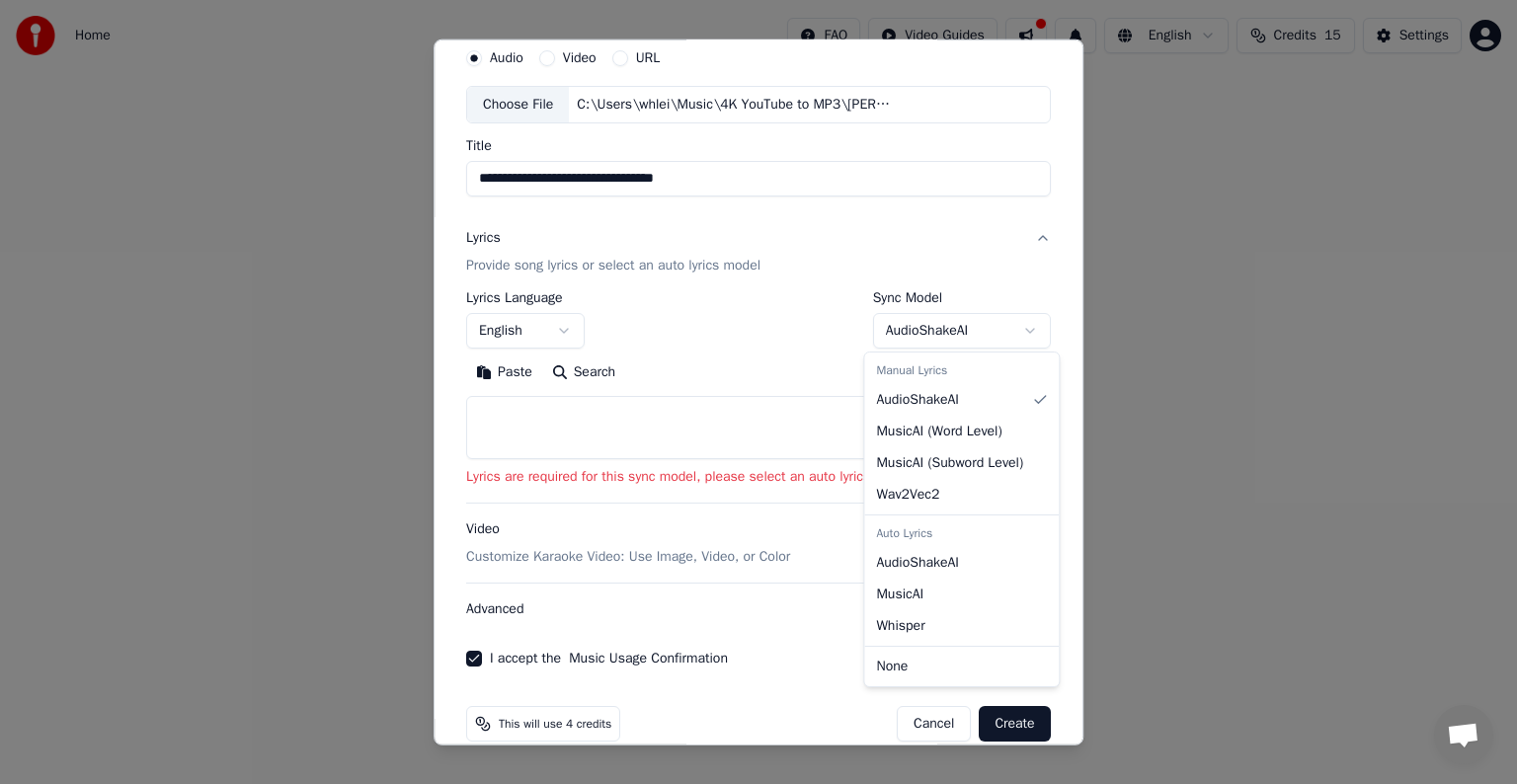 click on "**********" at bounding box center (758, 292) 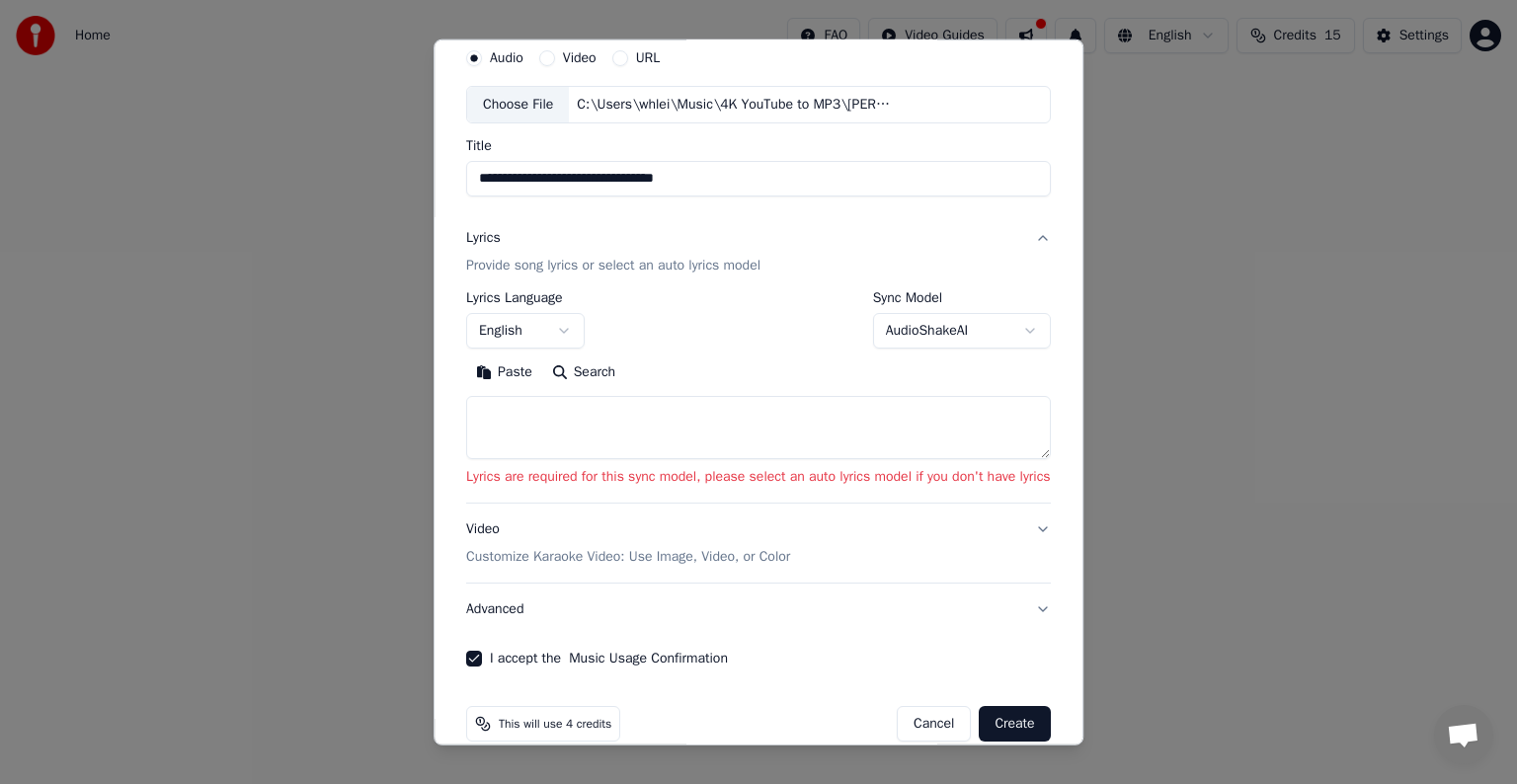 click on "**********" at bounding box center (758, 292) 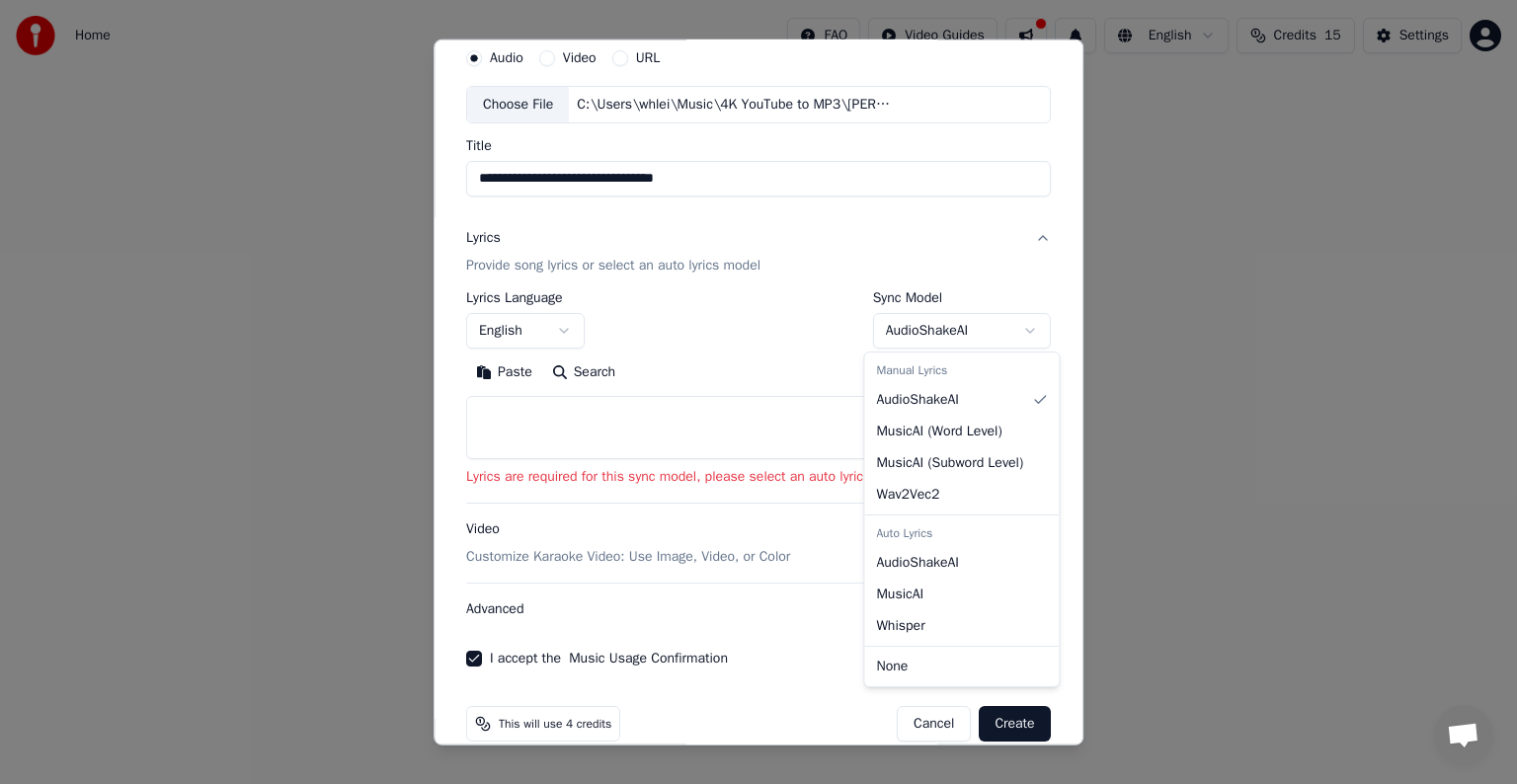 click on "**********" at bounding box center (758, 292) 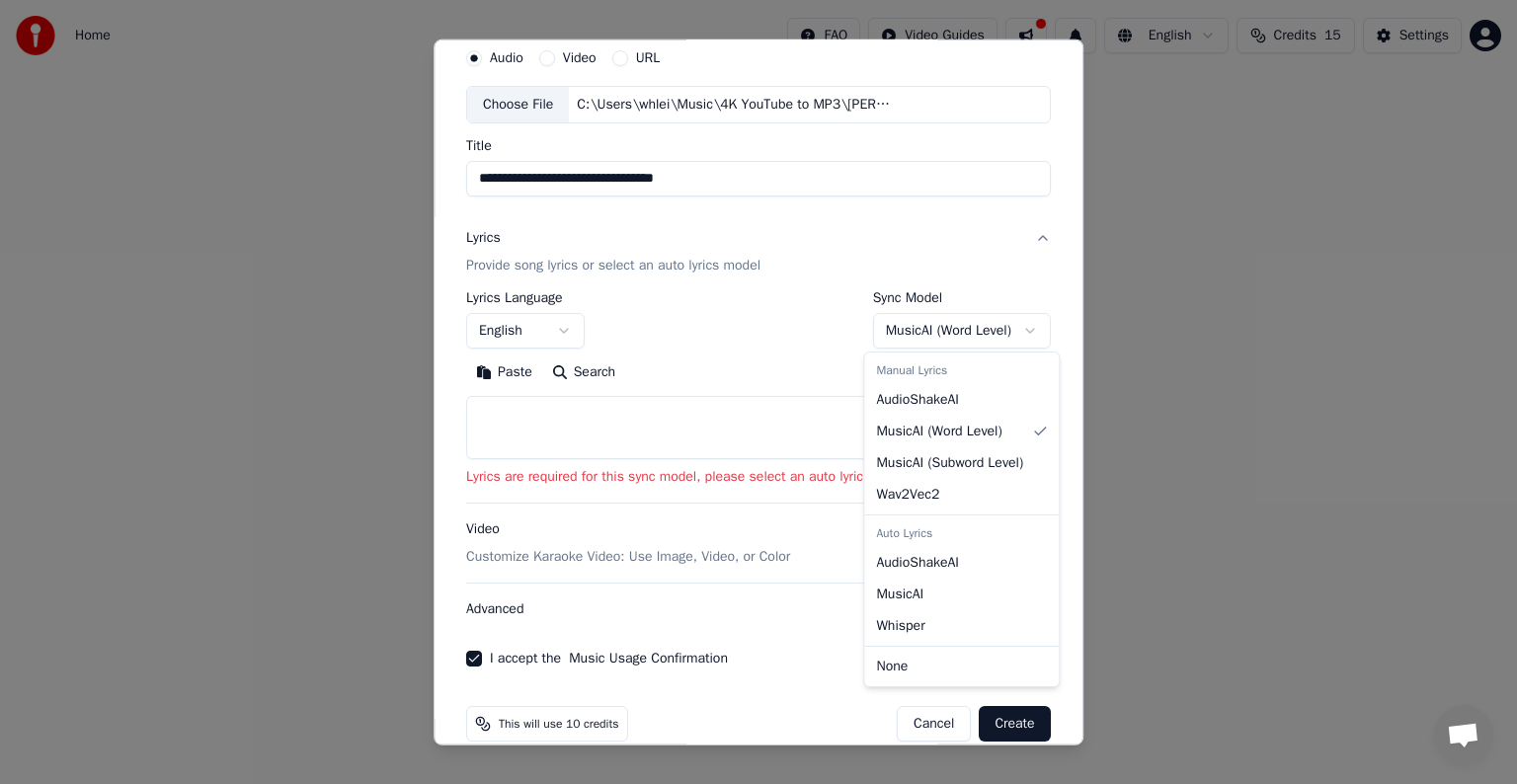 click on "**********" at bounding box center [758, 292] 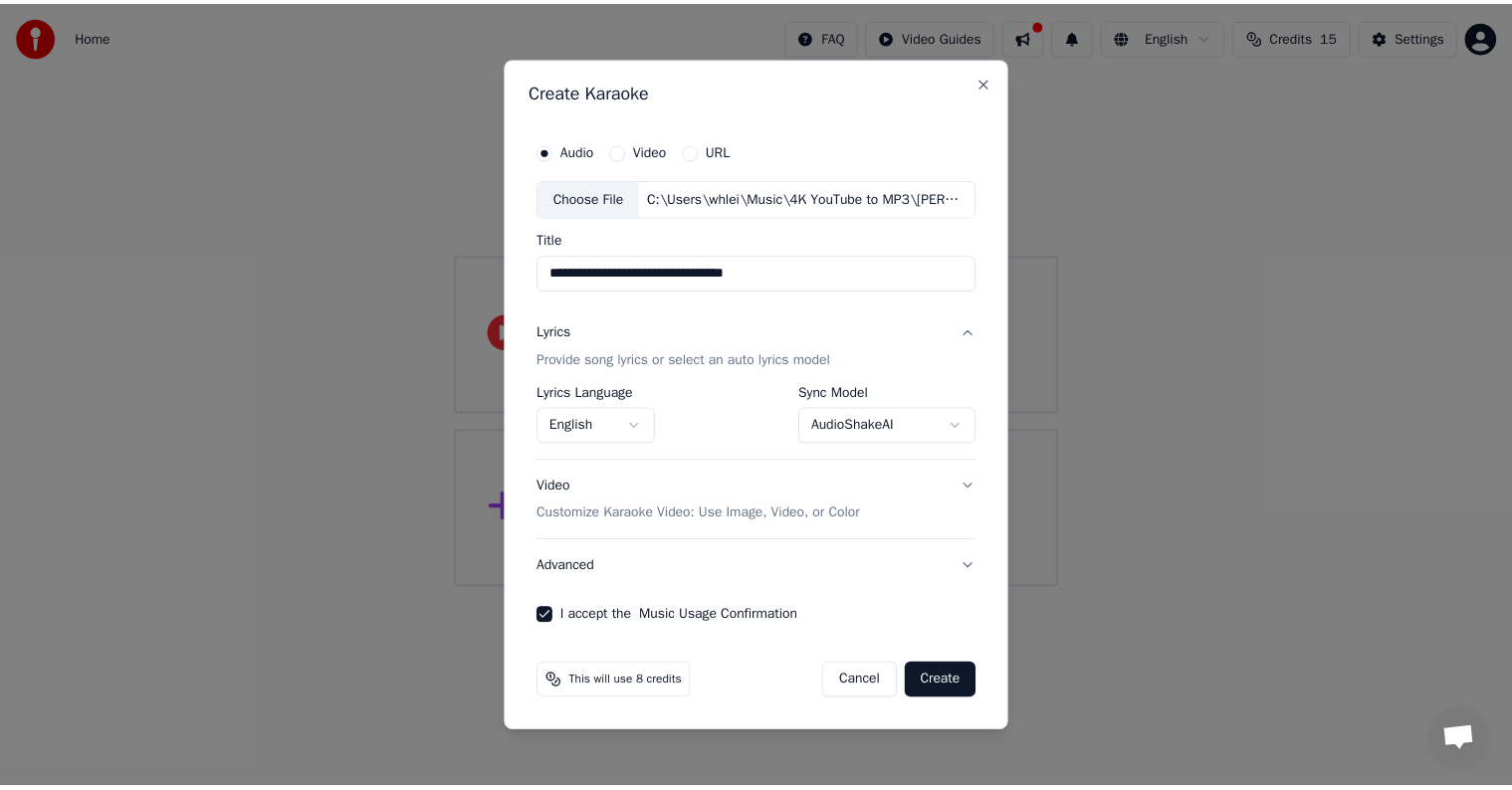 scroll, scrollTop: 0, scrollLeft: 0, axis: both 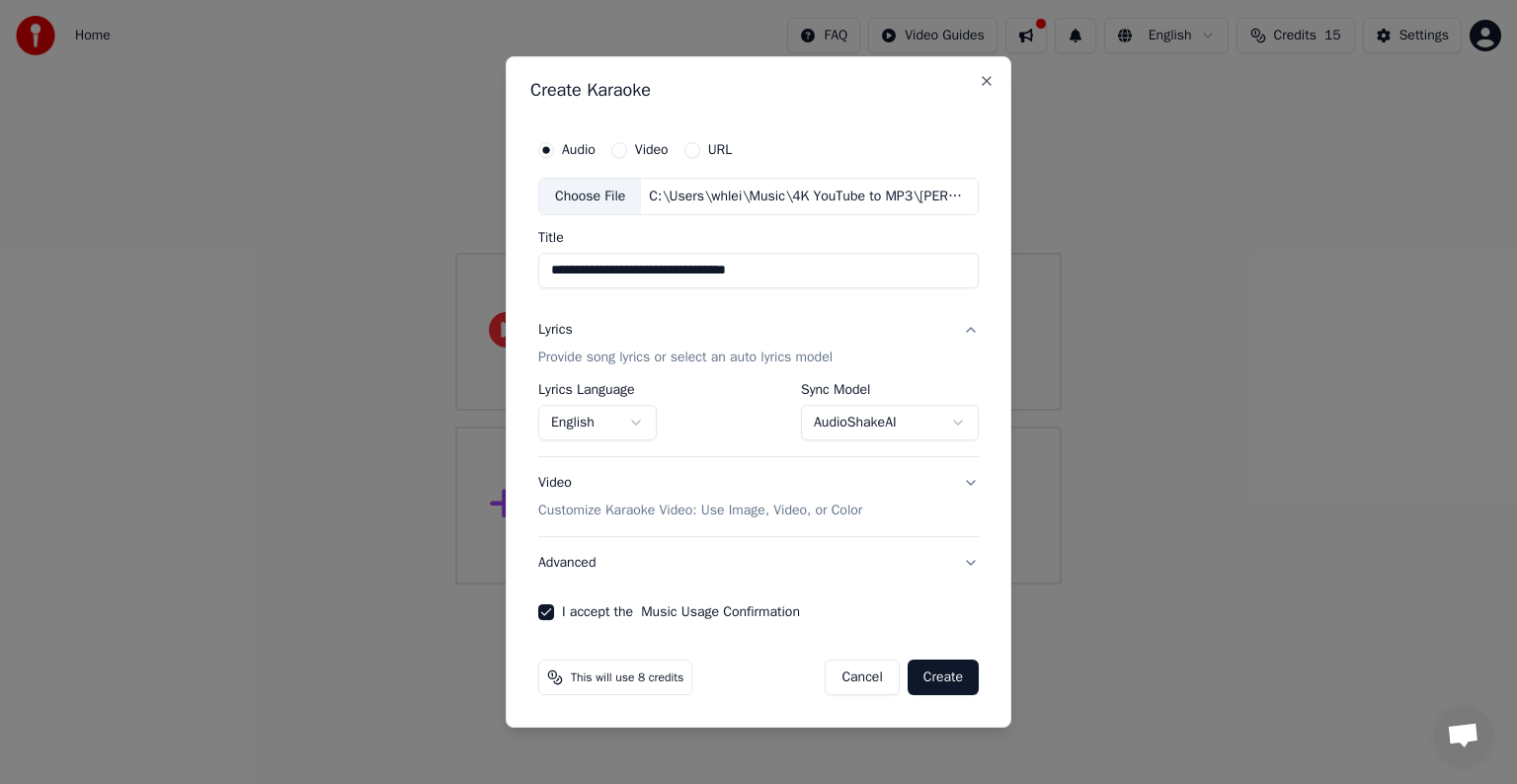 click on "Create" at bounding box center [943, 677] 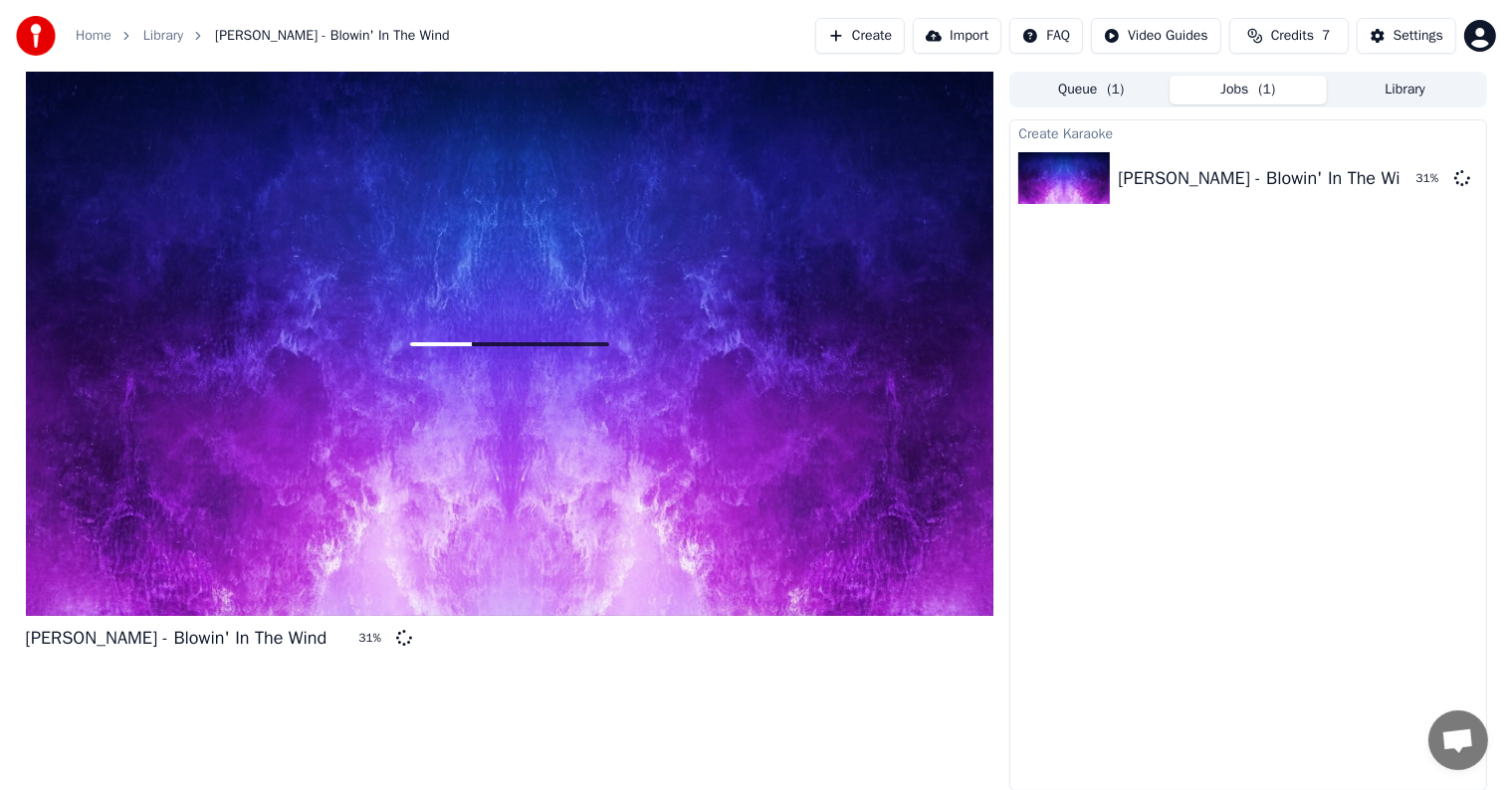 click on "Create [PERSON_NAME] [PERSON_NAME] - Blowin' In The Wind 31 %" at bounding box center [1247, 455] 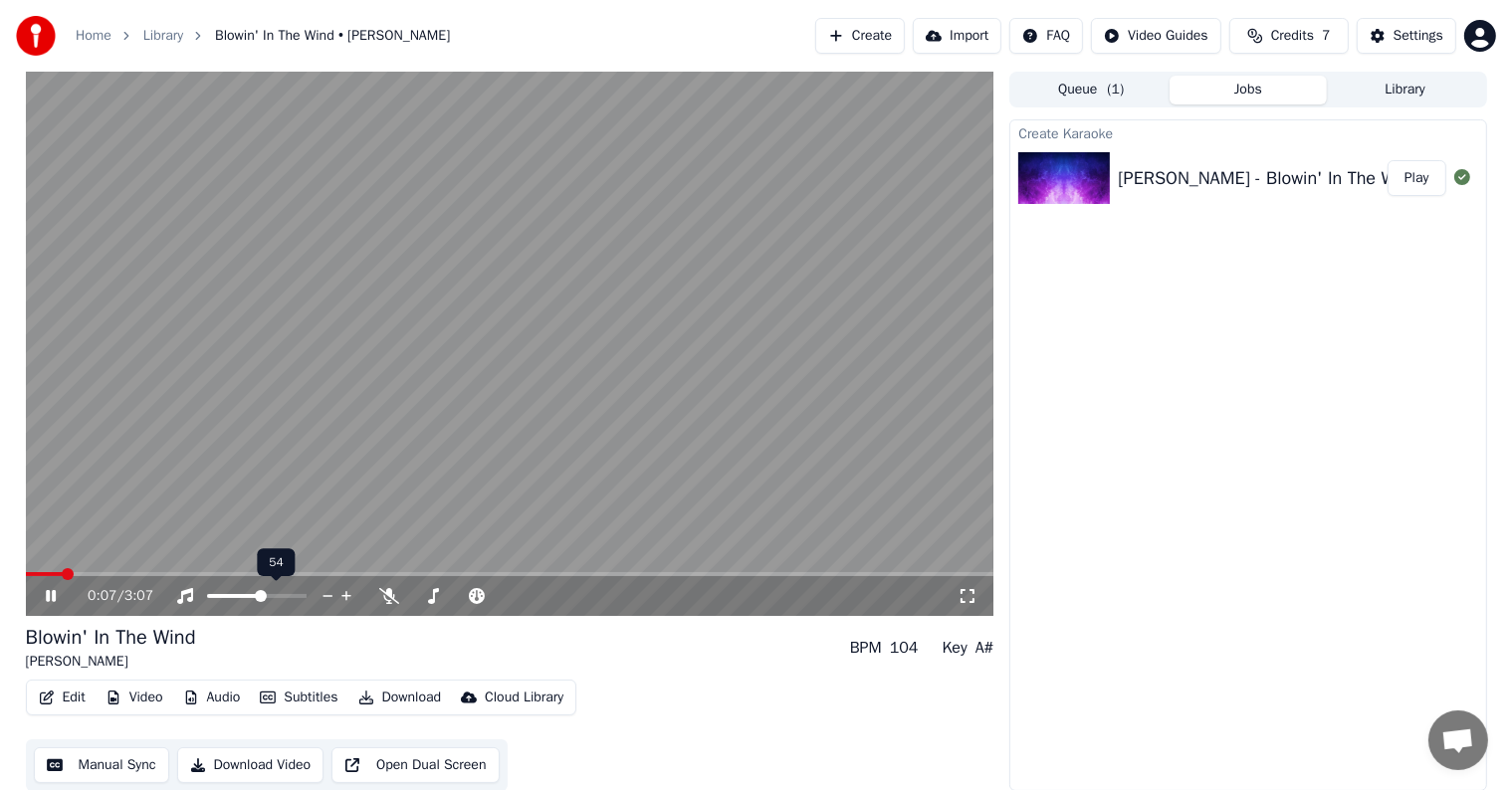 click at bounding box center [234, 596] 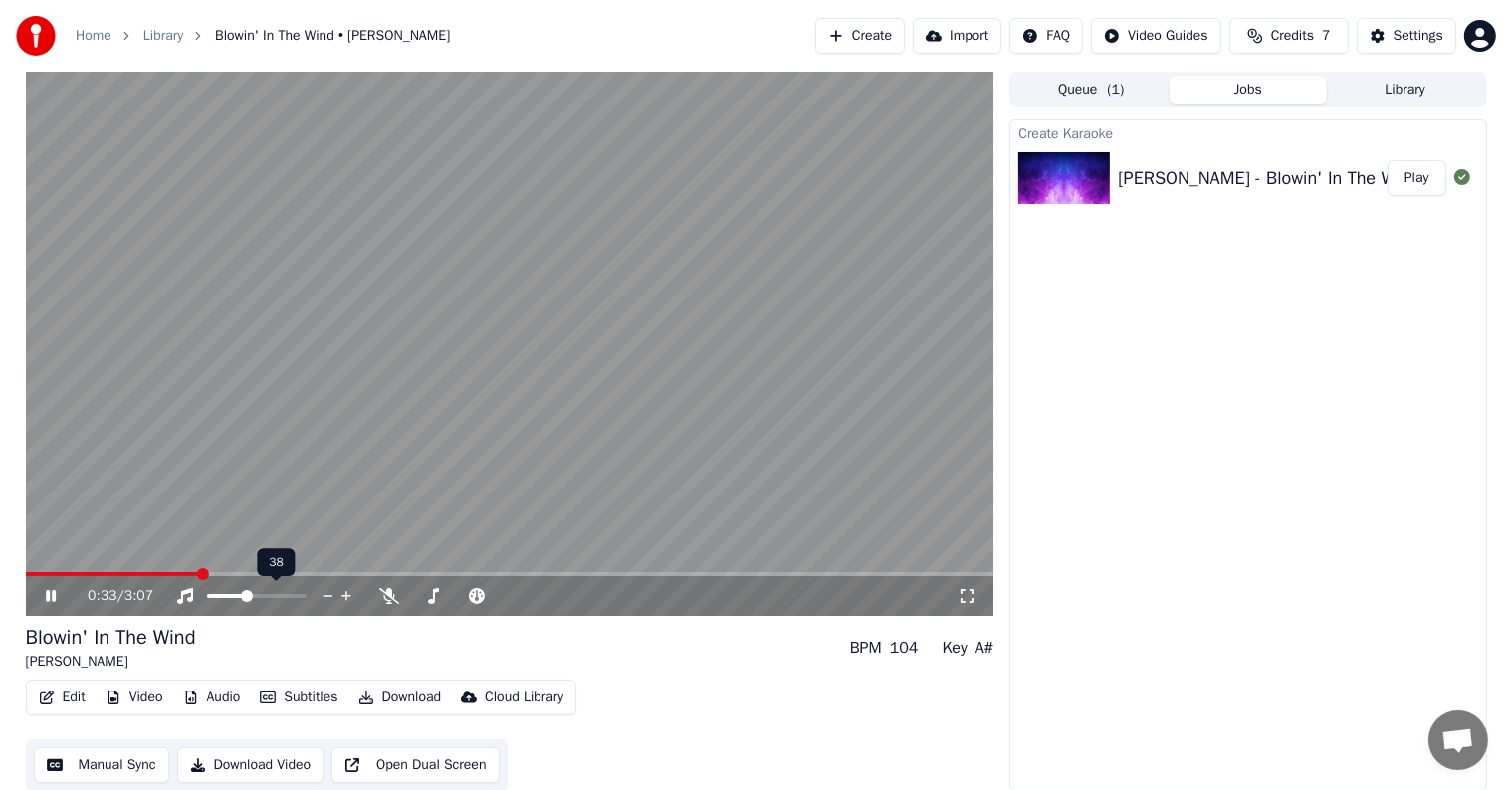 click at bounding box center [226, 596] 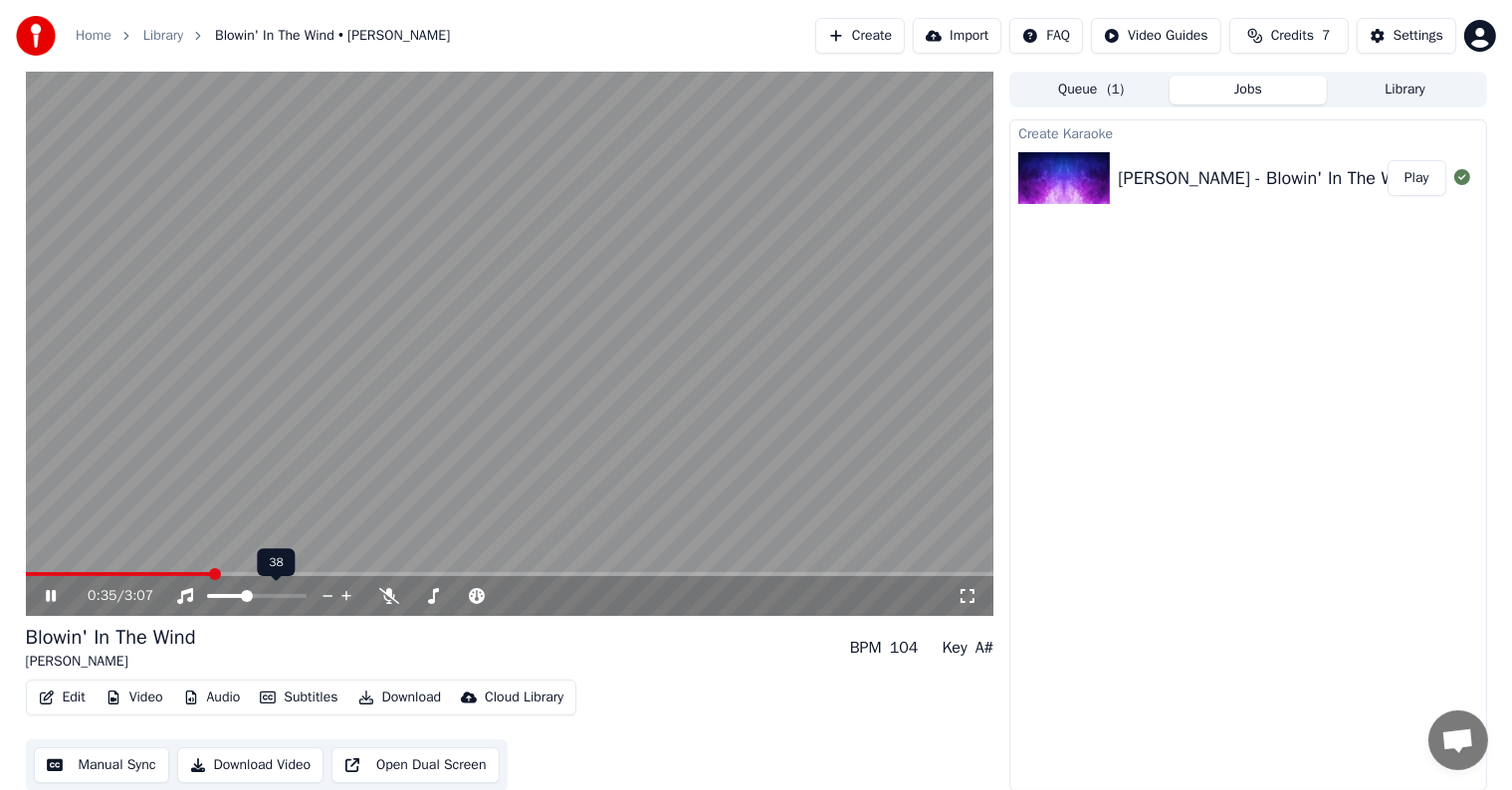 click at bounding box center [275, 596] 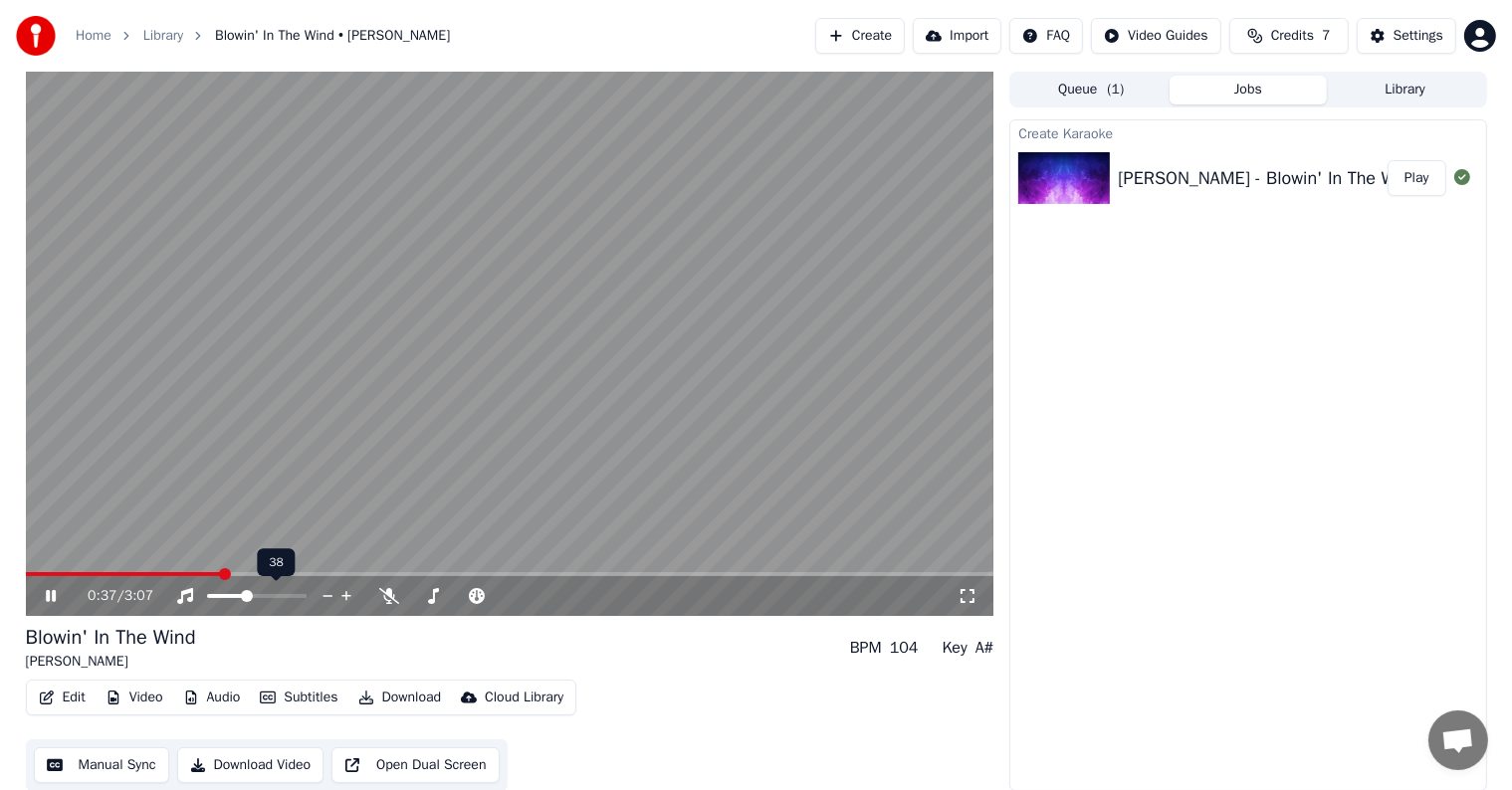 click at bounding box center (226, 596) 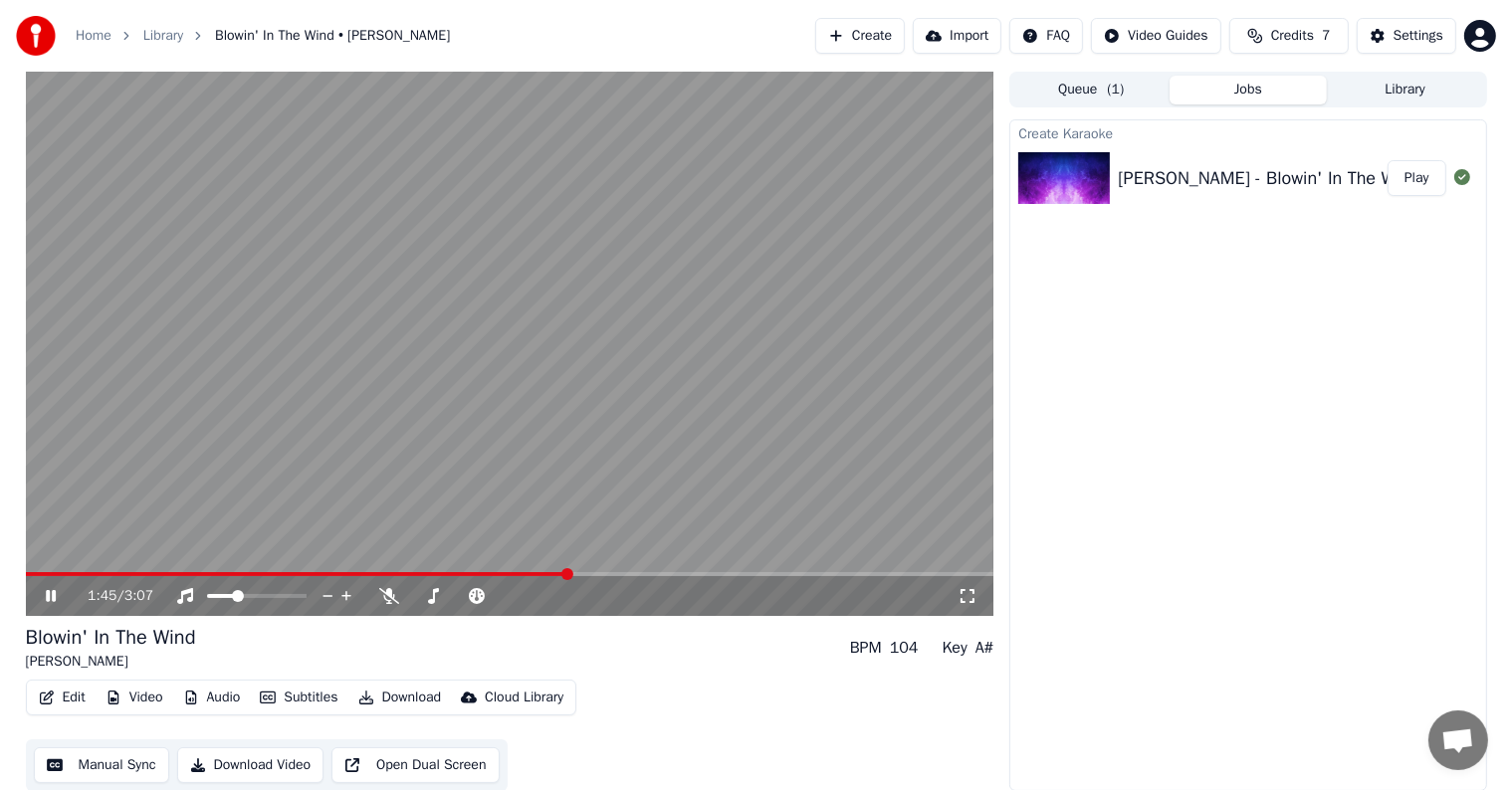 click on "Blowin' In The Wind [PERSON_NAME] BPM 104 Key A# Edit Video Audio Subtitles Download Cloud Library Manual Sync Download Video Open Dual Screen" at bounding box center [510, 707] 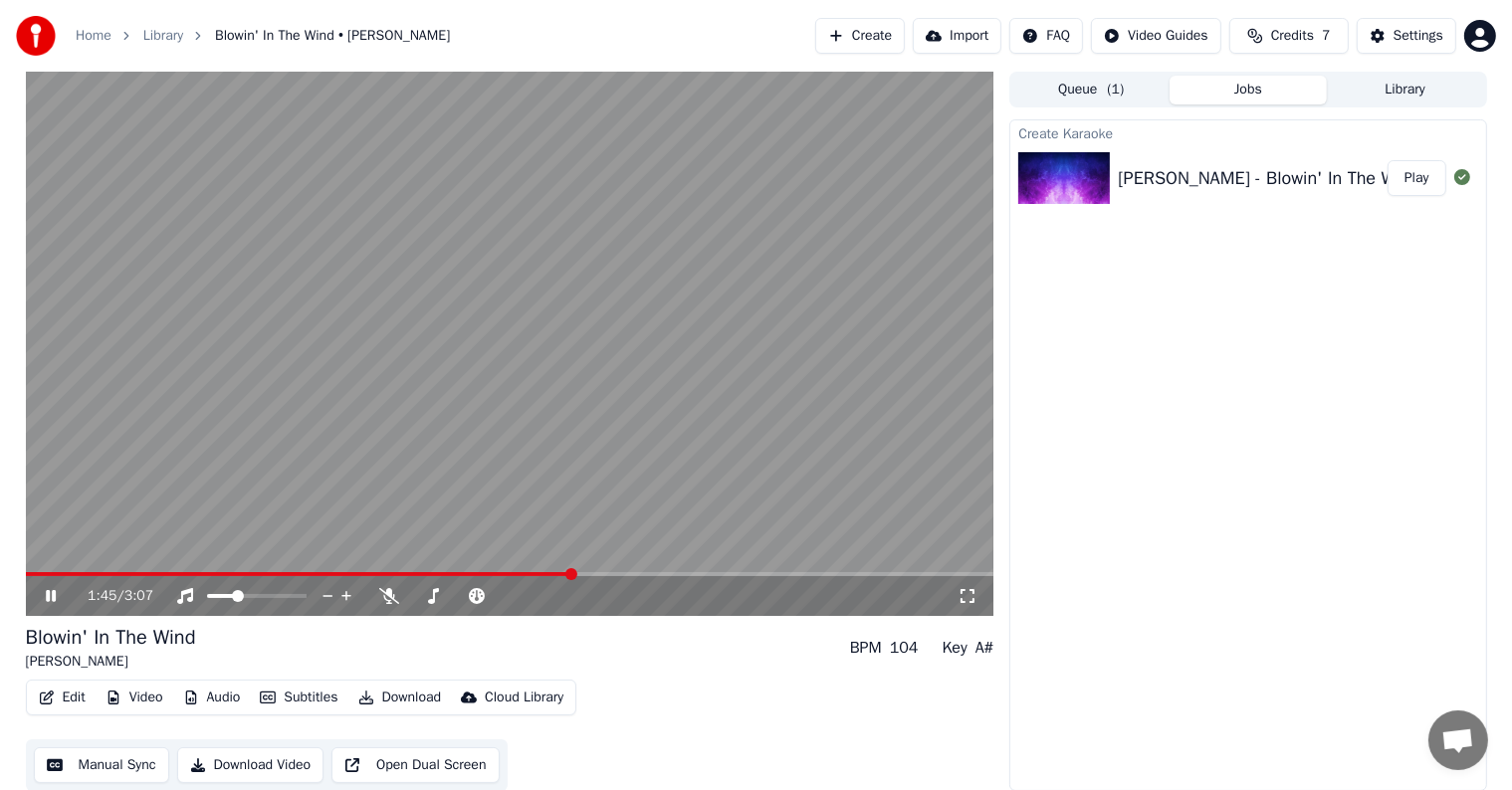 scroll, scrollTop: 1, scrollLeft: 0, axis: vertical 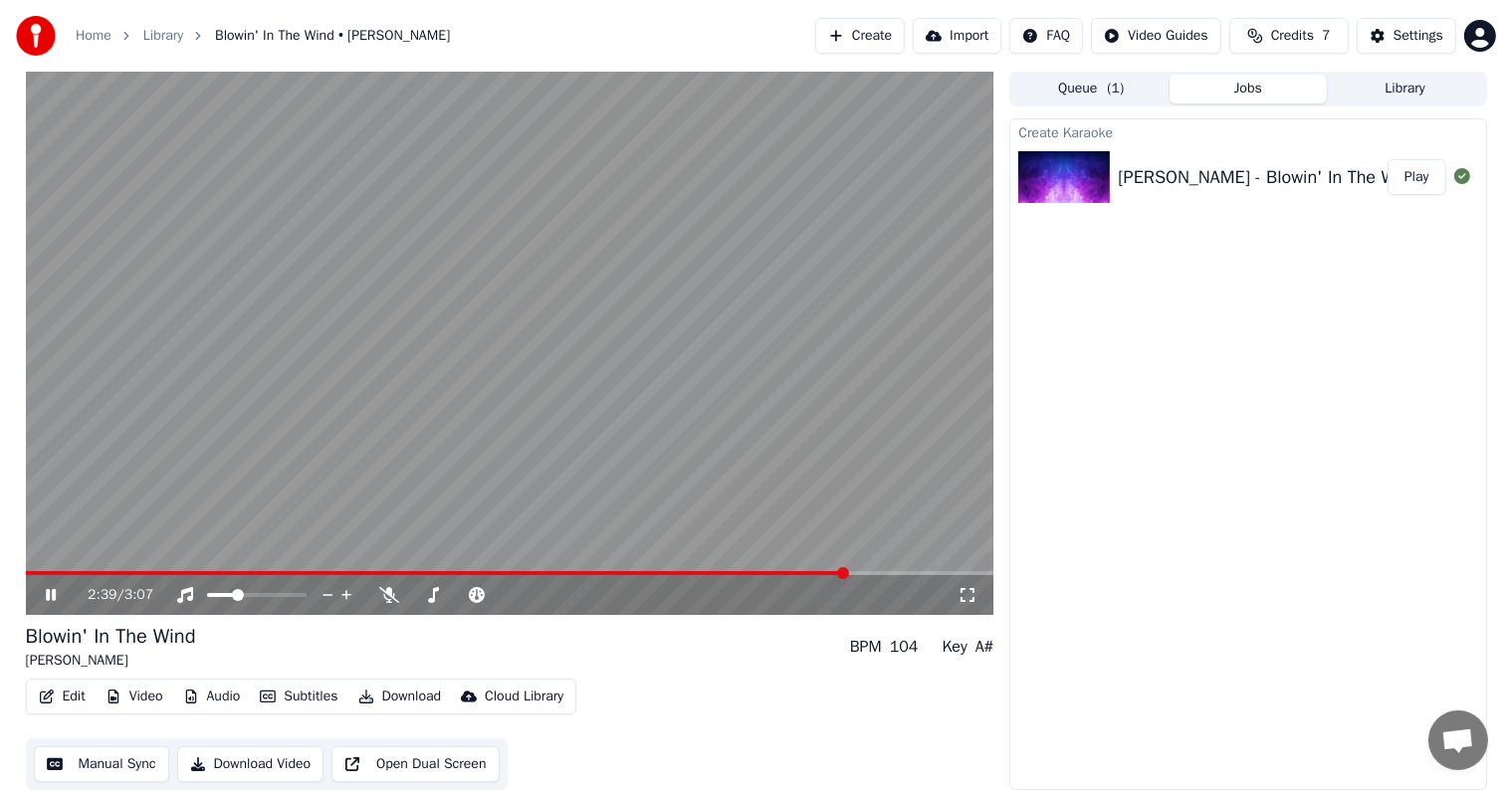 click on "Blowin' In The Wind [PERSON_NAME] BPM 104 Key A#" at bounding box center (510, 647) 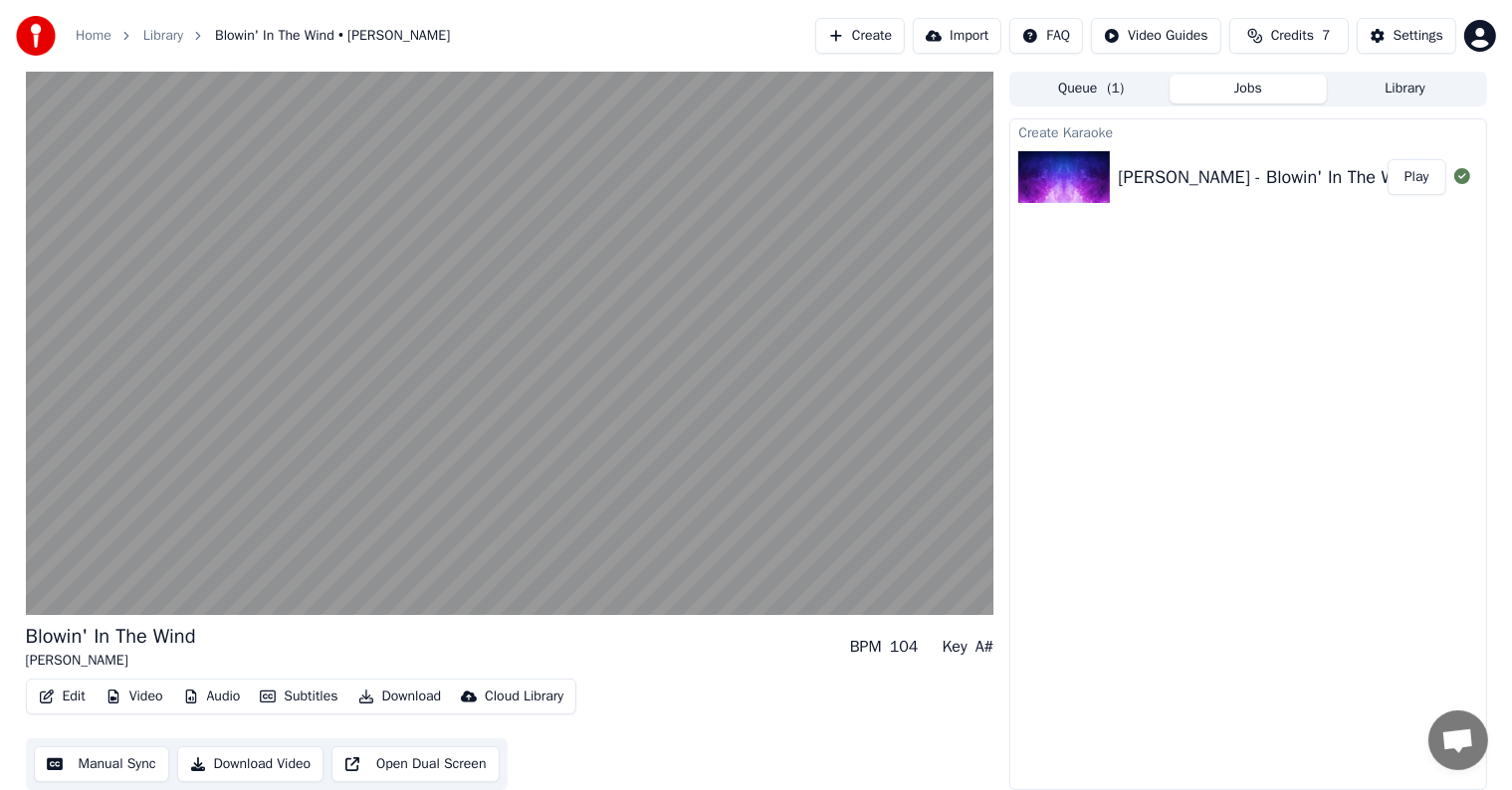 click on "Blowin' In The Wind [PERSON_NAME] BPM 104 Key A#" at bounding box center [510, 647] 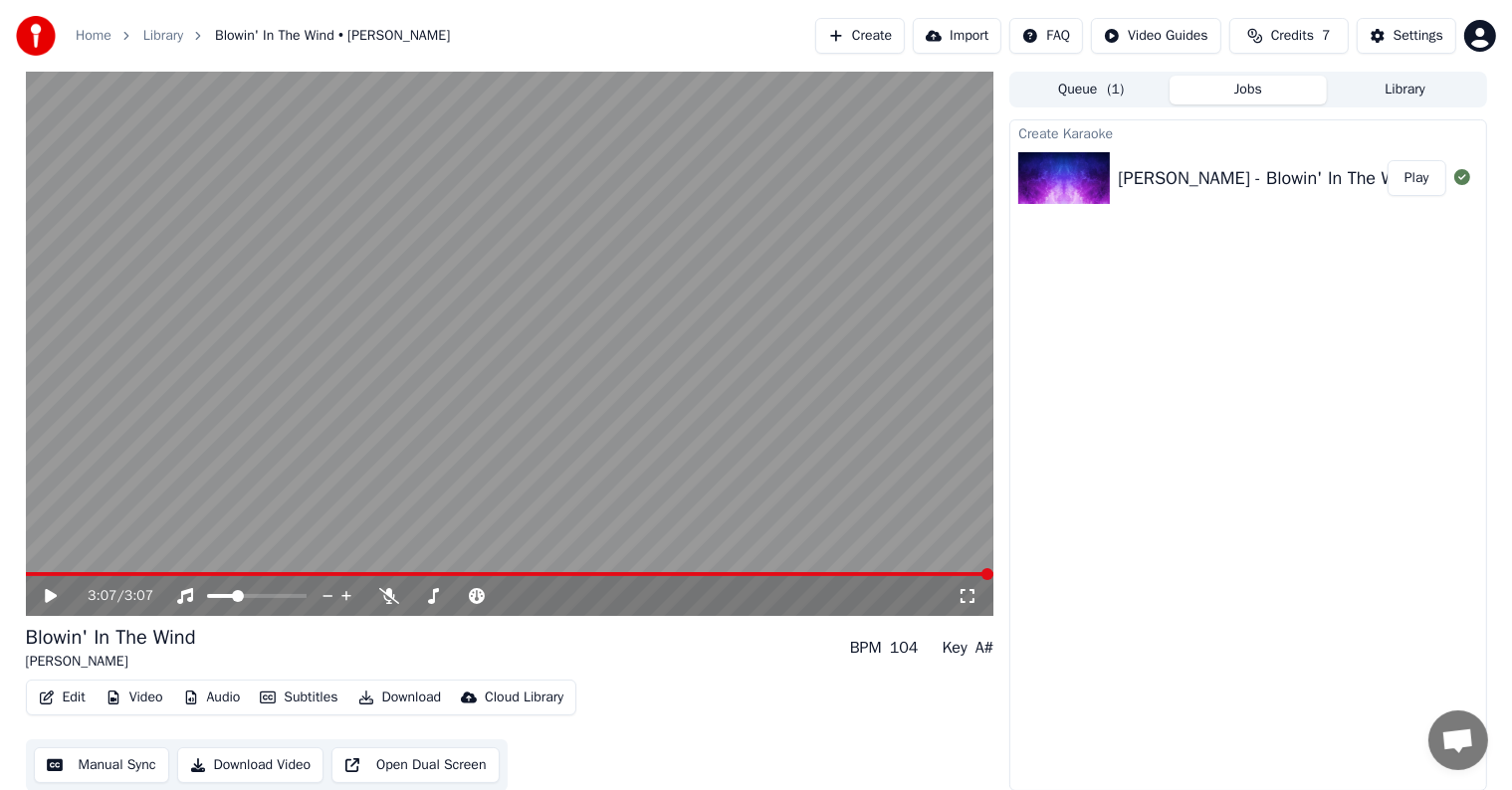 scroll, scrollTop: 1, scrollLeft: 0, axis: vertical 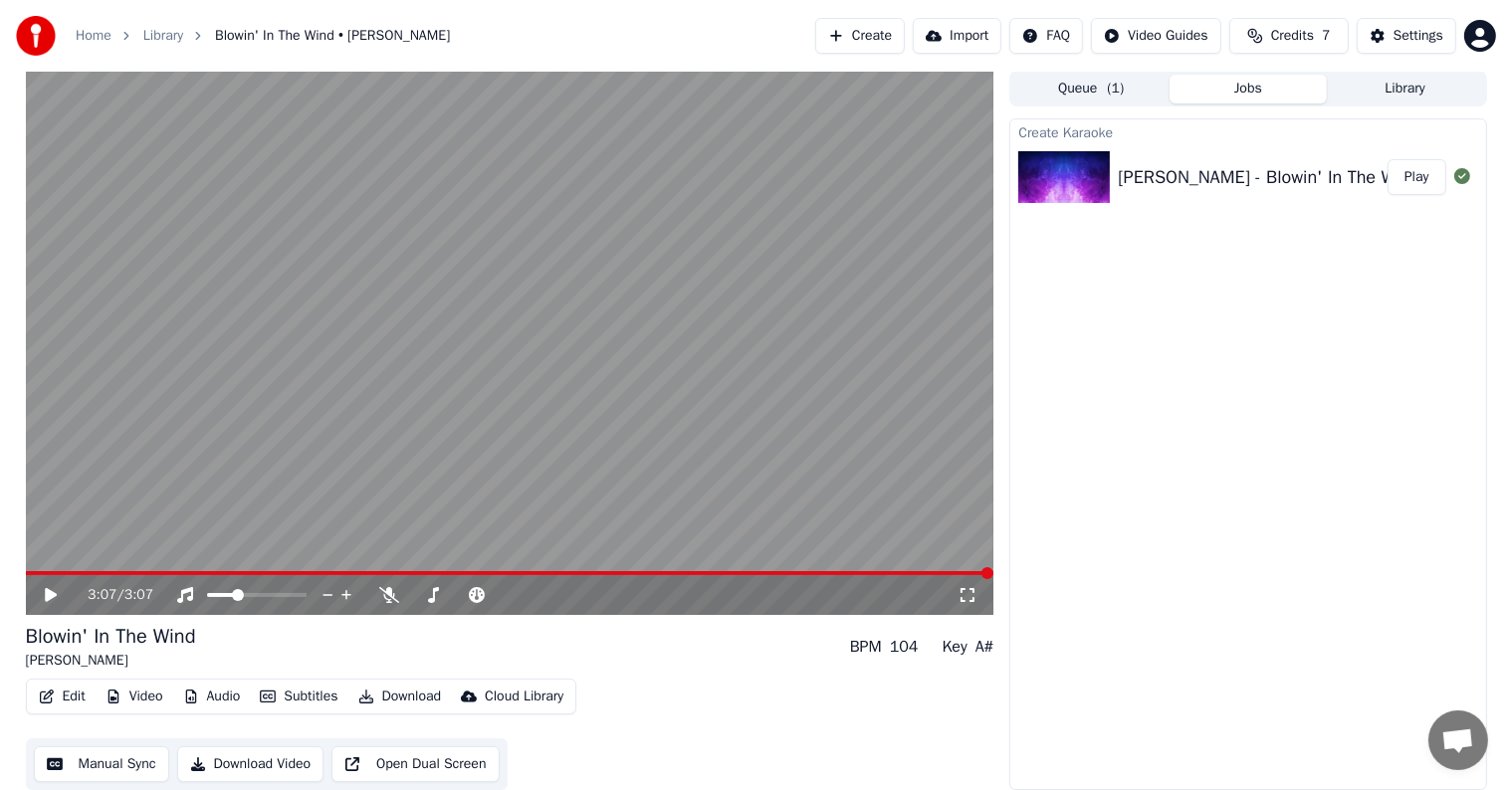 click on "Blowin' In The Wind [PERSON_NAME] BPM 104 Key A# Edit Video Audio Subtitles Download Cloud Library Manual Sync Download Video Open Dual Screen" at bounding box center [510, 706] 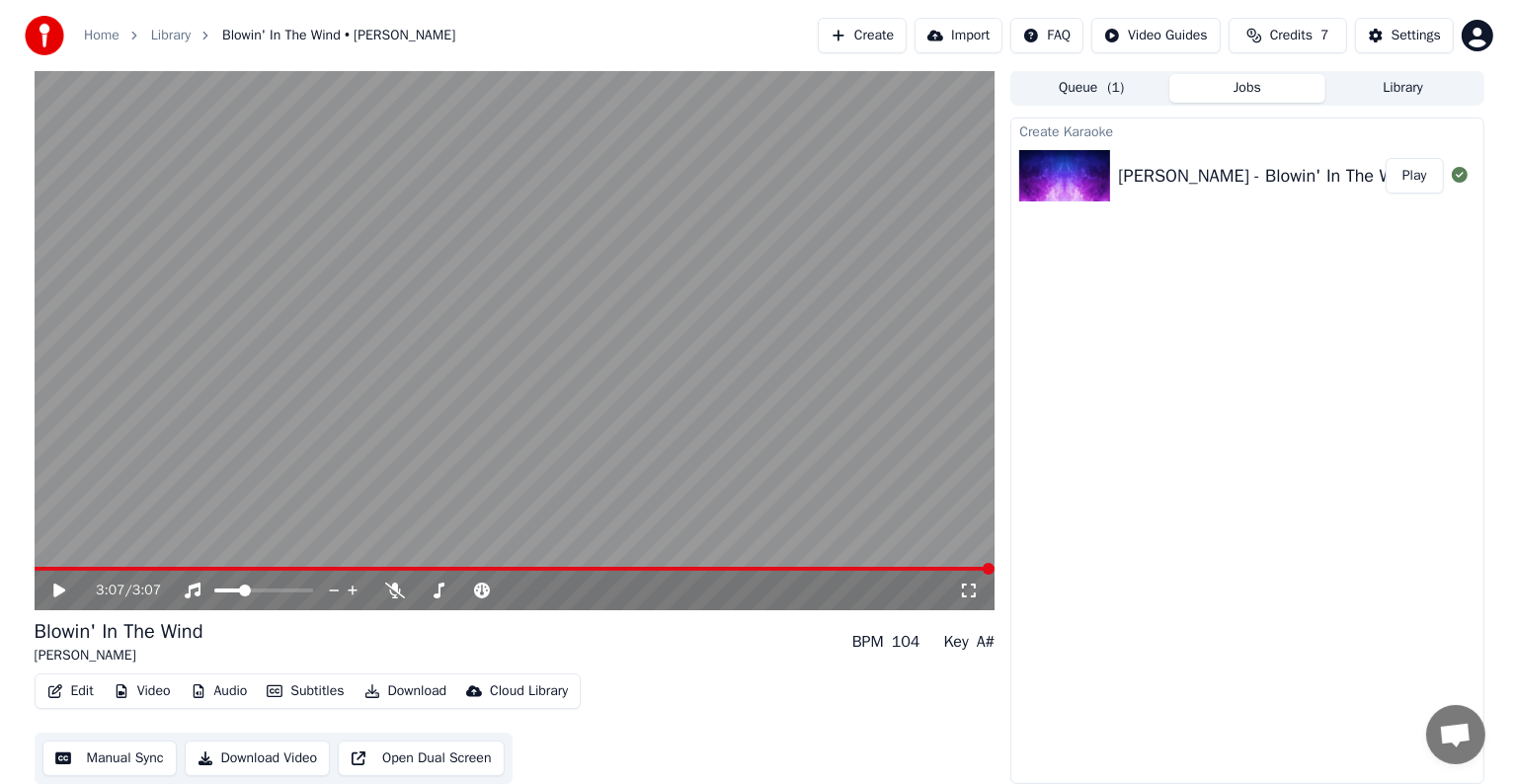 scroll, scrollTop: 0, scrollLeft: 0, axis: both 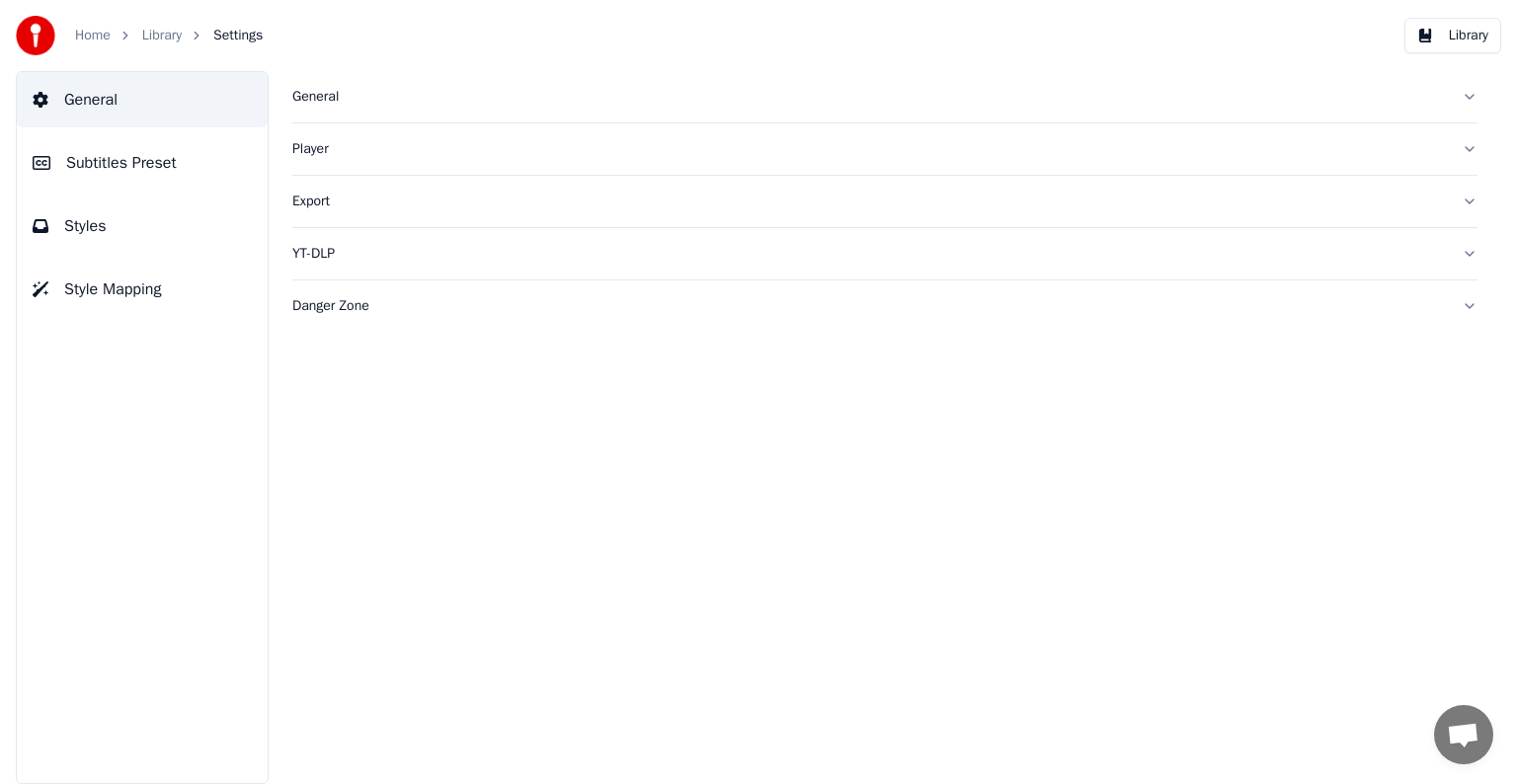 click on "General" at bounding box center [869, 97] 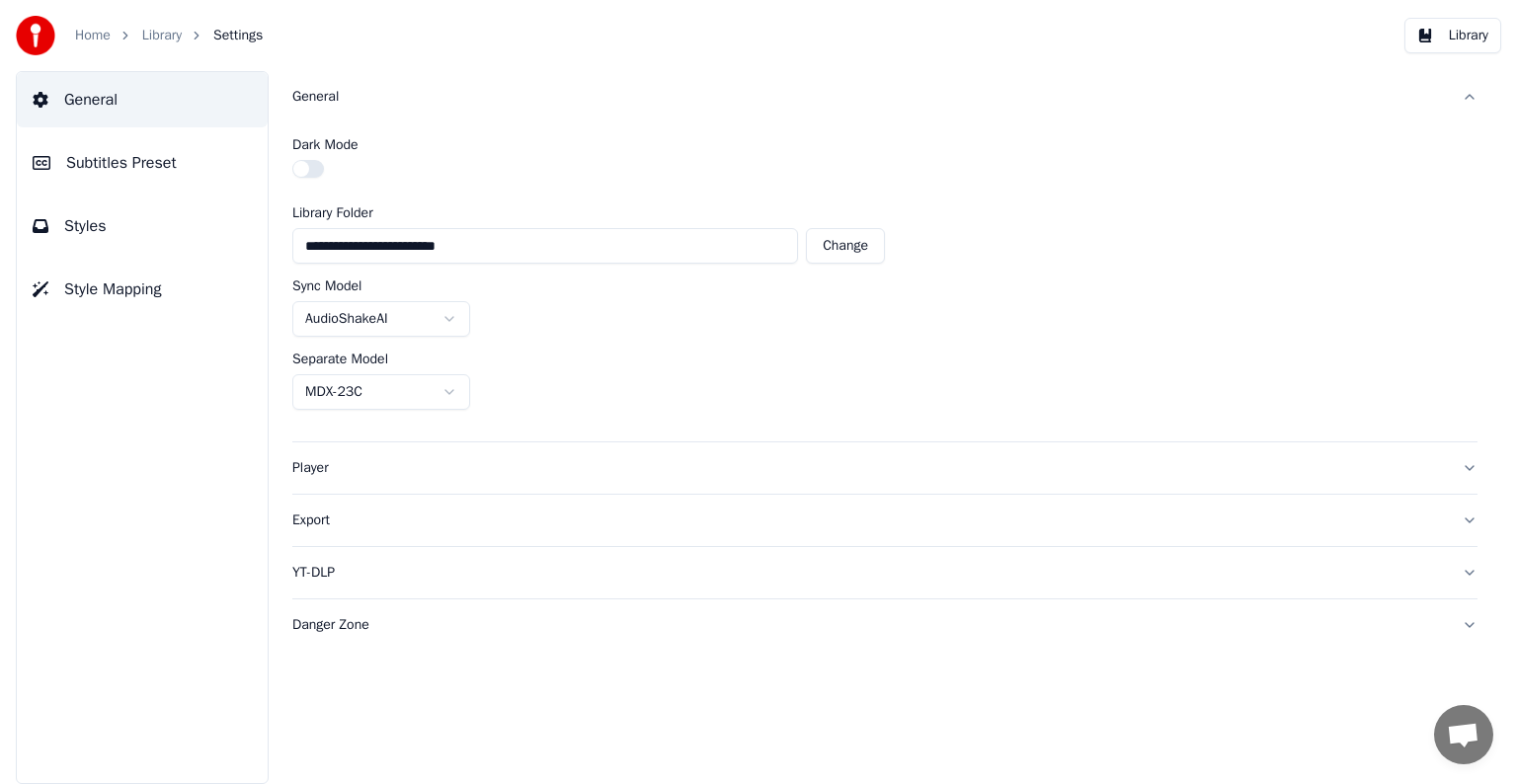 click on "Subtitles Preset" at bounding box center (121, 163) 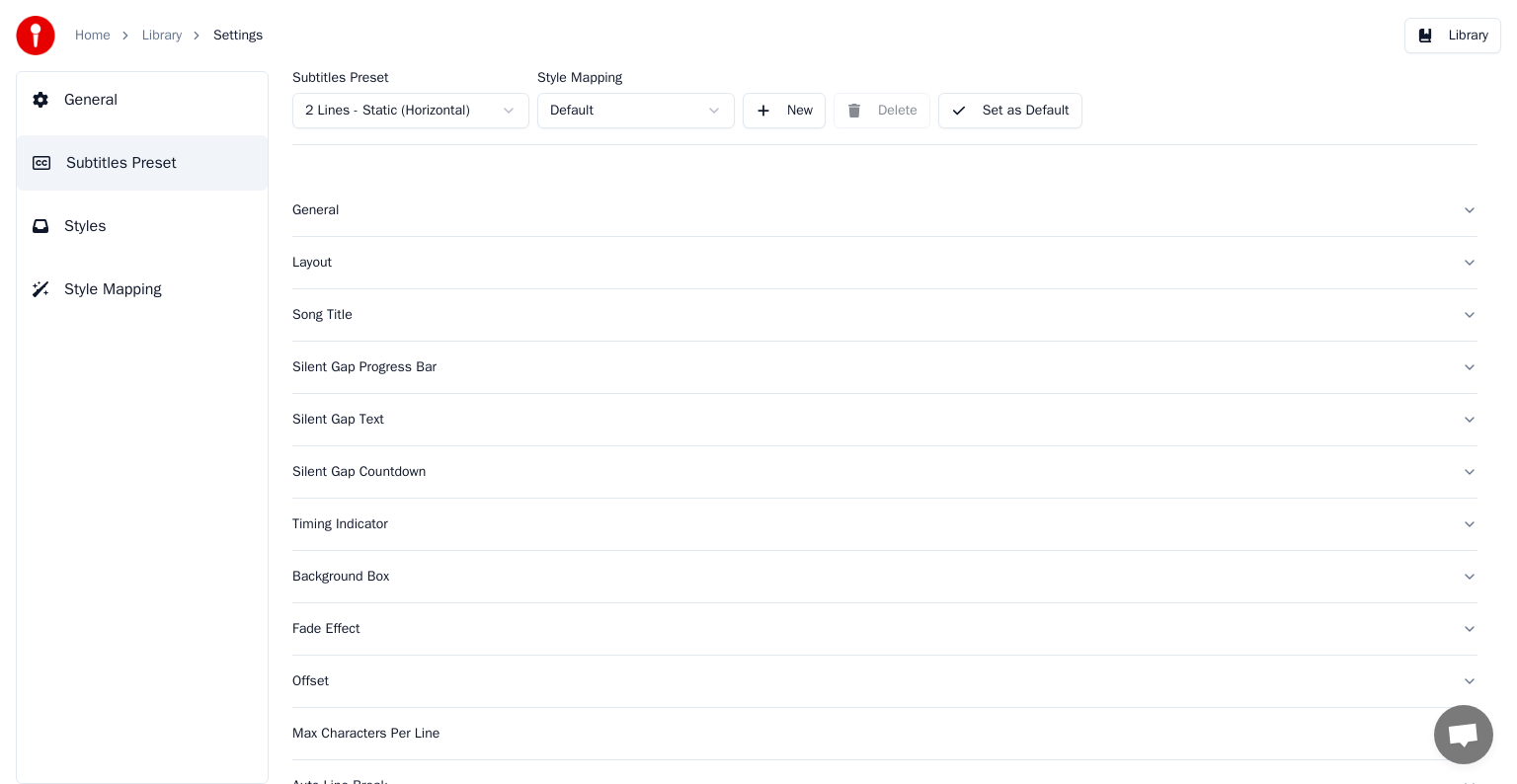 click on "Subtitles Preset 2 Lines - Static (Horizontal) Style Mapping Default New Delete Set as Default General Layout Song Title Silent Gap Progress Bar Silent Gap Text Silent Gap Countdown Timing Indicator Background Box Fade Effect Offset Max Characters Per Line Auto Line Break Advanced Settings" at bounding box center (885, 475) 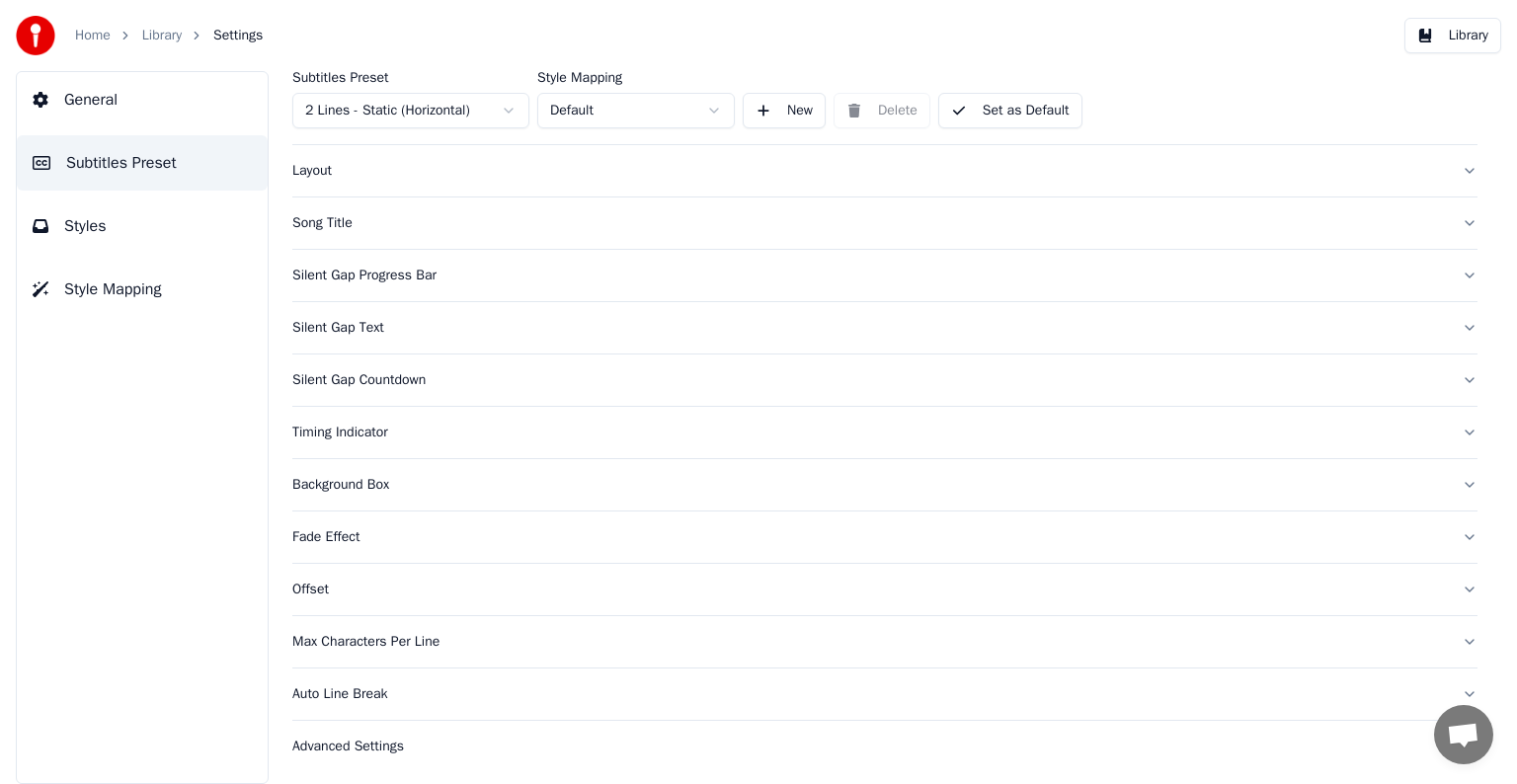 scroll, scrollTop: 93, scrollLeft: 0, axis: vertical 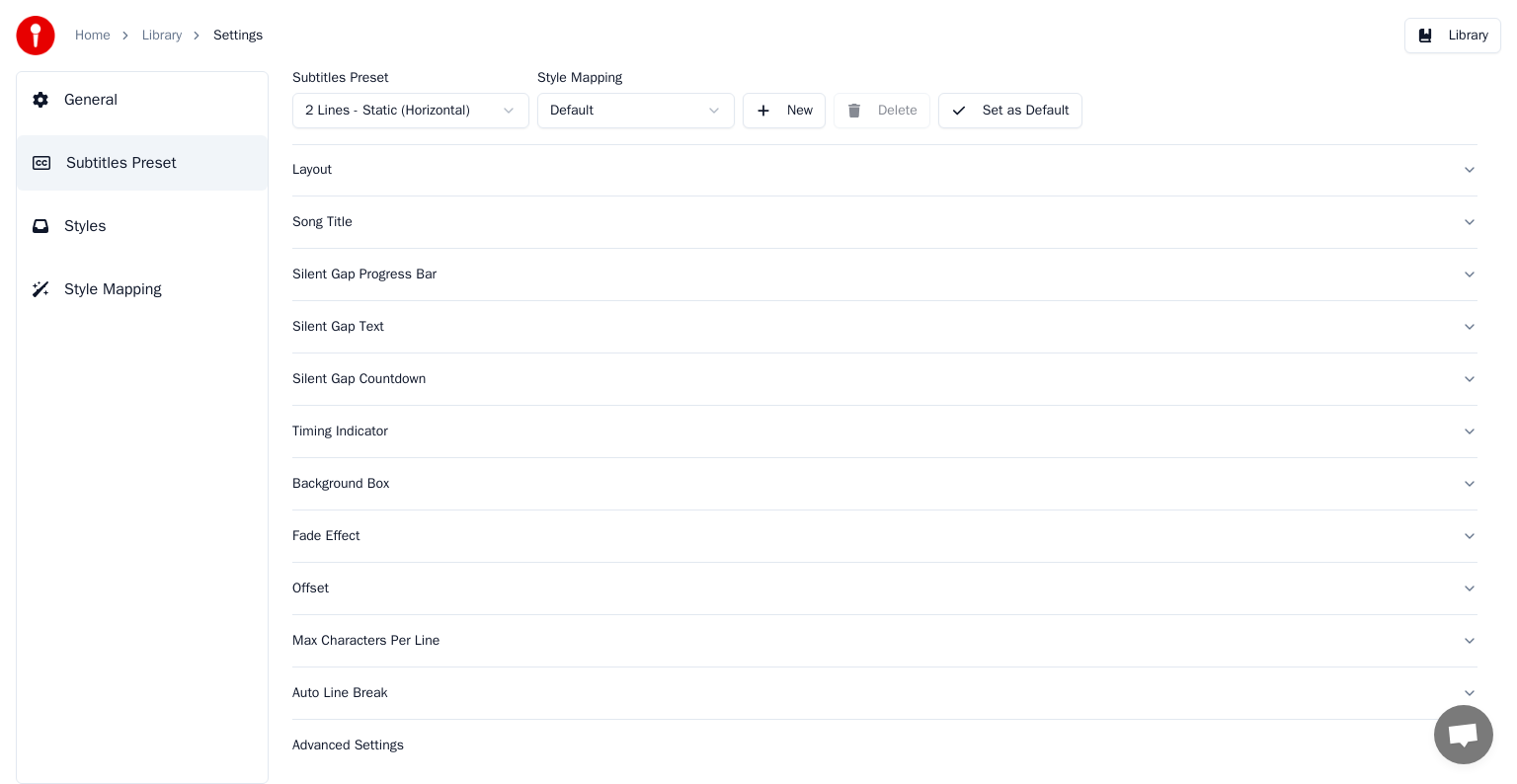 click on "Song Title" at bounding box center [869, 222] 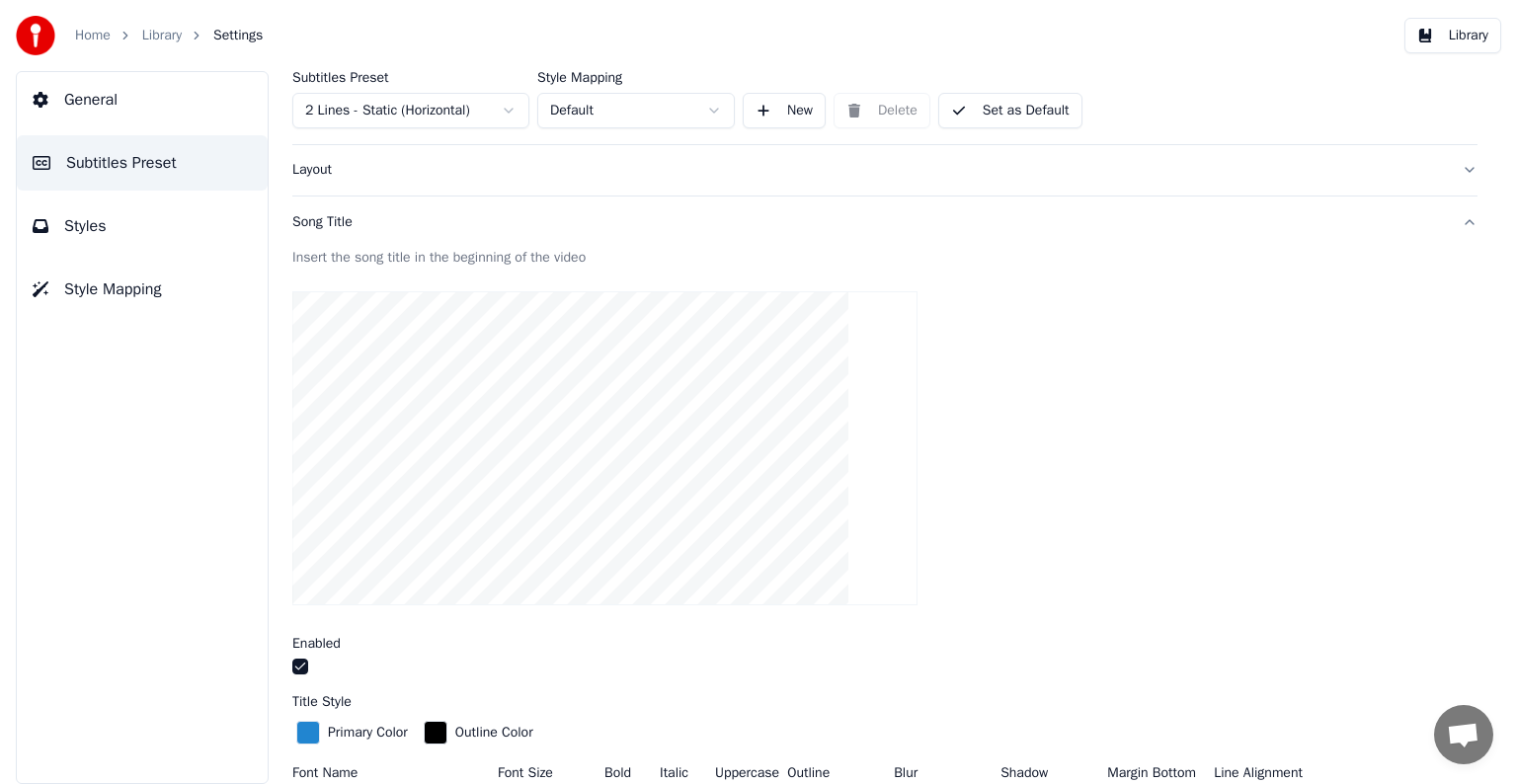 click at bounding box center (885, 448) 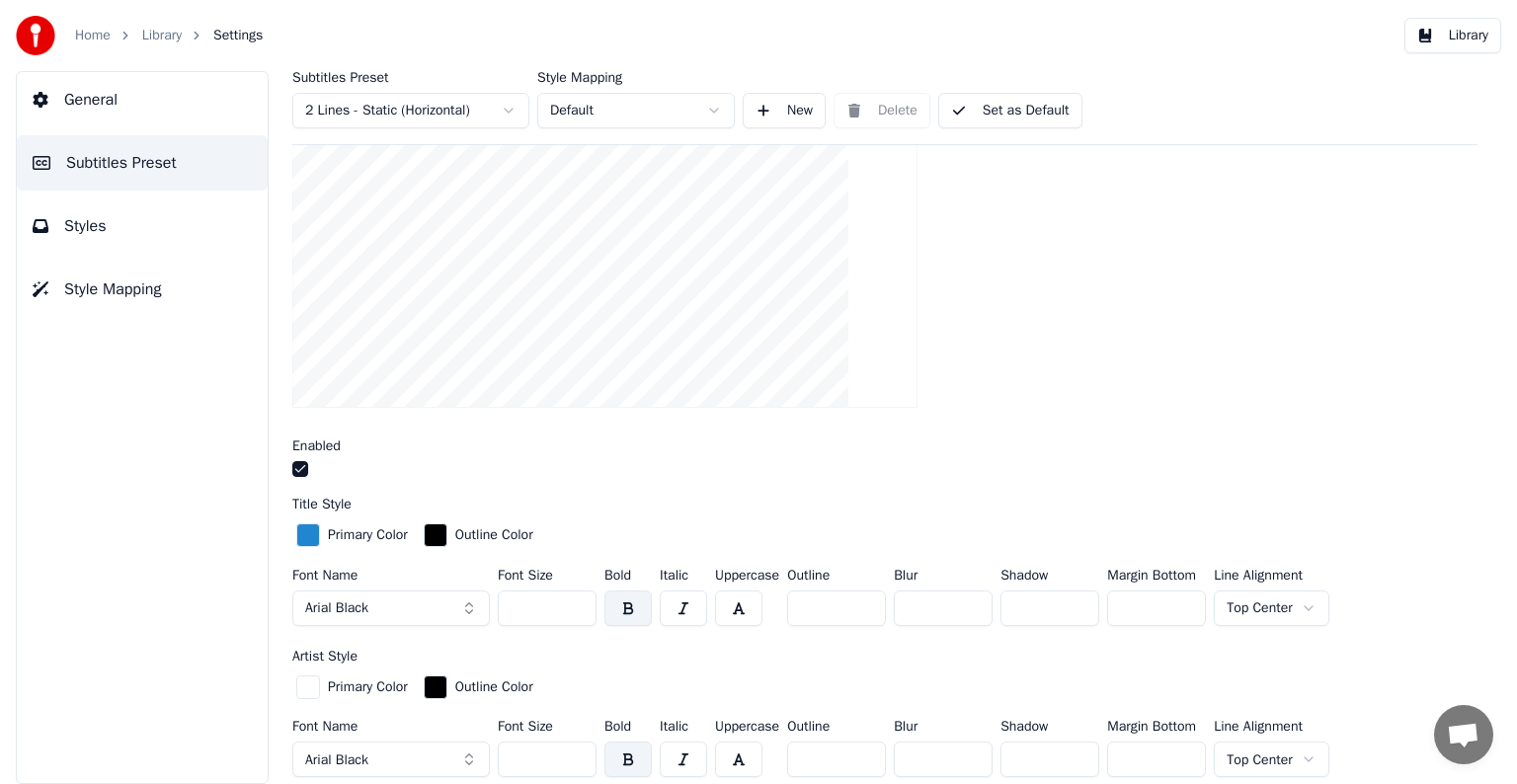 scroll, scrollTop: 330, scrollLeft: 0, axis: vertical 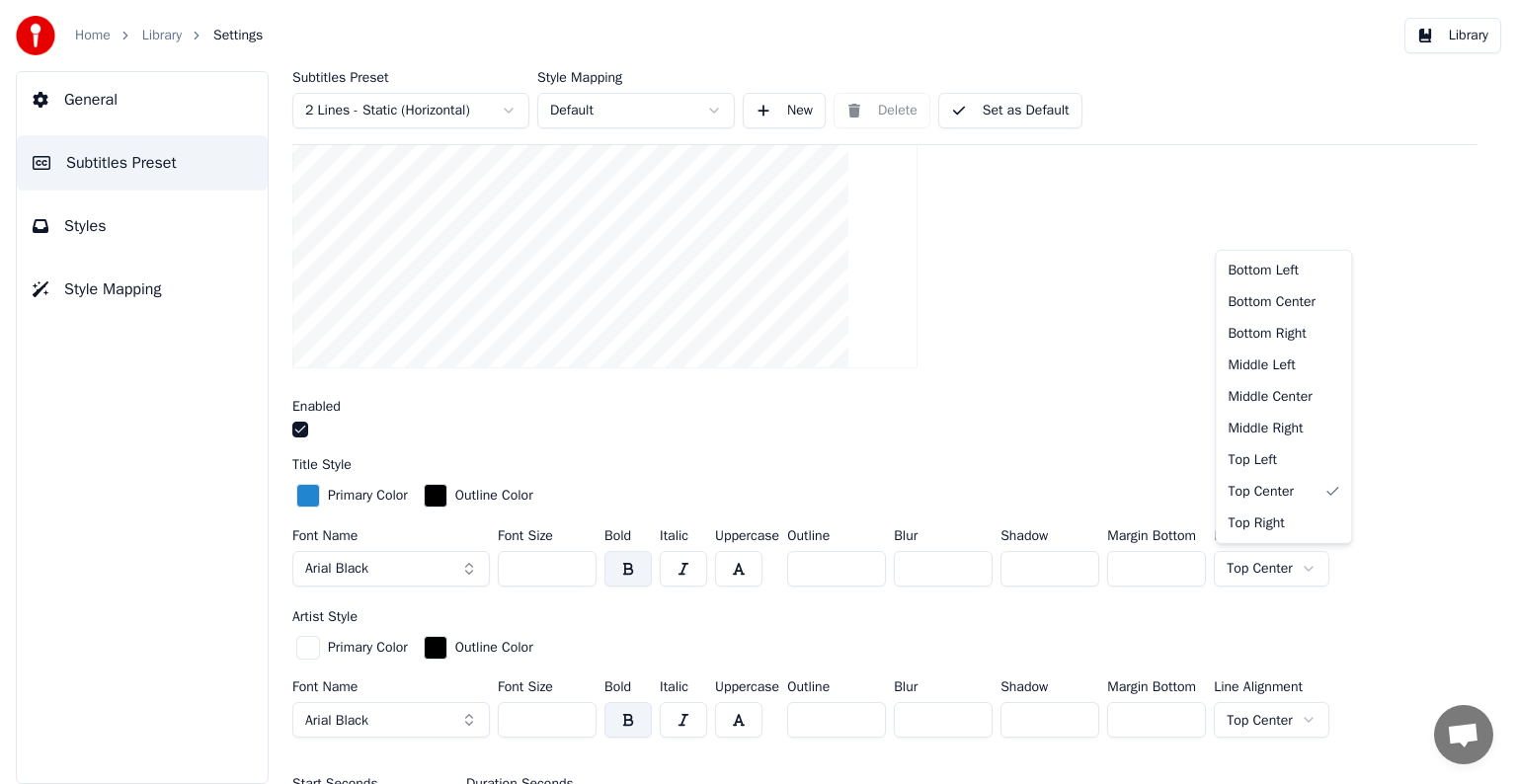 click on "Home Library Settings Library General Subtitles Preset Styles Style Mapping Subtitles Preset 2 Lines - Static (Horizontal) Style Mapping Default New Delete Set as Default General Layout Song Title Insert the song title in the beginning of the video Enabled Title Style Primary Color Outline Color Font Name Arial Black Font Size *** Bold Italic Uppercase Outline * Blur * Shadow * Margin Bottom *** Line Alignment Top Center Artist Style Primary Color Outline Color Font Name Arial Black Font Size *** Bold Italic Uppercase Outline * Blur * Shadow * Margin Bottom *** Line Alignment Top Center Start Seconds * Duration Seconds * Fade In (Milliseconds) *** Fade Out (Milliseconds) *** Reset Silent Gap Progress Bar Silent Gap Text Silent Gap Countdown Timing Indicator Background Box Fade Effect Offset Max Characters Per Line Auto Line Break Advanced Settings Bottom Left Bottom Center Bottom Right Middle Left Middle Center Middle Right Top Left Top Center Top Right" at bounding box center (758, 392) 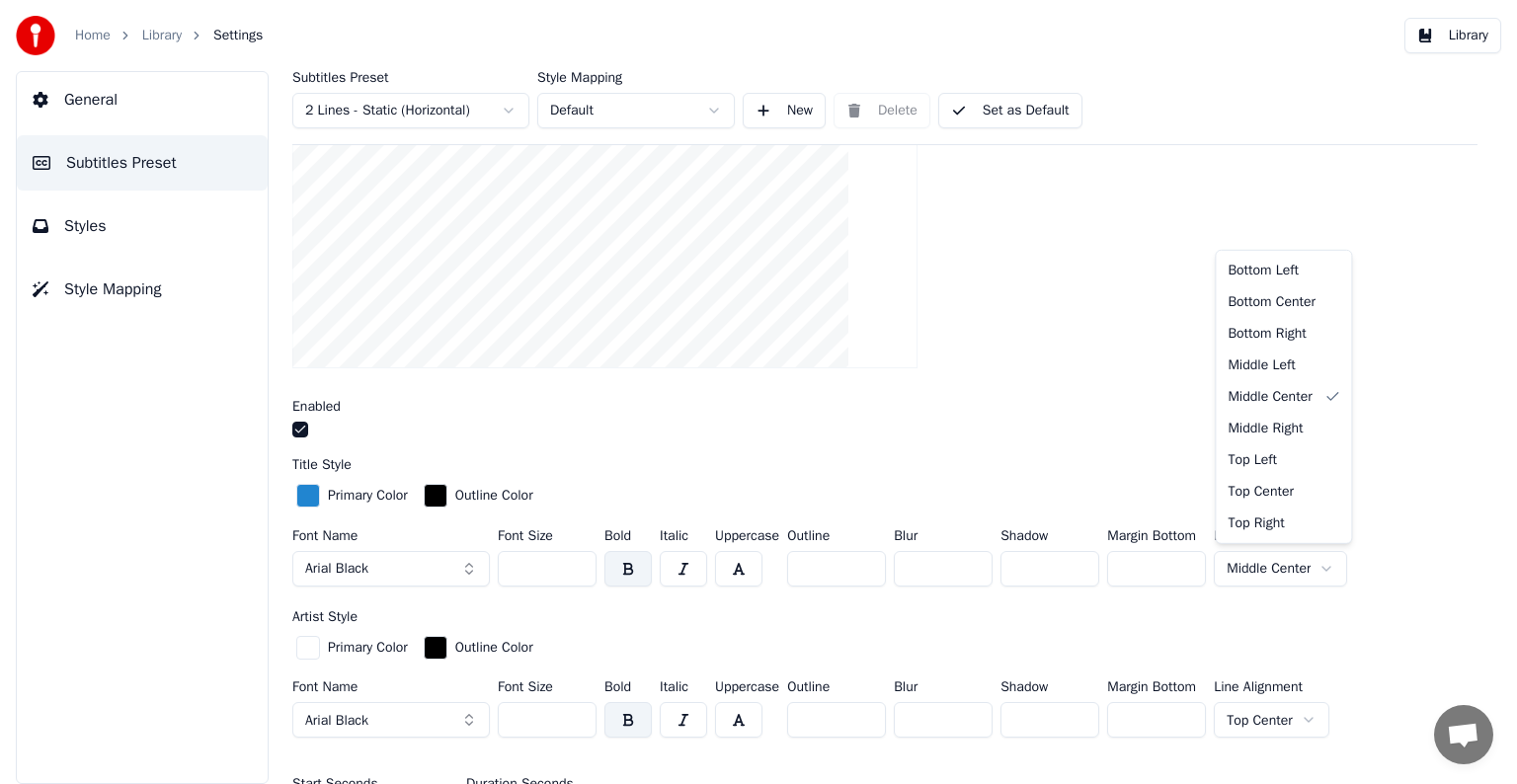 click on "Home Library Settings Library General Subtitles Preset Styles Style Mapping Subtitles Preset 2 Lines - Static (Horizontal) Style Mapping Default New Delete Set as Default General Layout Song Title Insert the song title in the beginning of the video Enabled Title Style Primary Color Outline Color Font Name Arial Black Font Size *** Bold Italic Uppercase Outline * Blur * Shadow * Margin Bottom *** Line Alignment Middle Center Artist Style Primary Color Outline Color Font Name Arial Black Font Size *** Bold Italic Uppercase Outline * Blur * Shadow * Margin Bottom *** Line Alignment Top Center Start Seconds * Duration Seconds * Fade In (Milliseconds) *** Fade Out (Milliseconds) *** Reset Silent Gap Progress Bar Silent Gap Text Silent Gap Countdown Timing Indicator Background Box Fade Effect Offset Max Characters Per Line Auto Line Break Advanced Settings Bottom Left Bottom Center Bottom Right Middle Left Middle Center Middle Right Top Left Top Center Top Right" at bounding box center [758, 392] 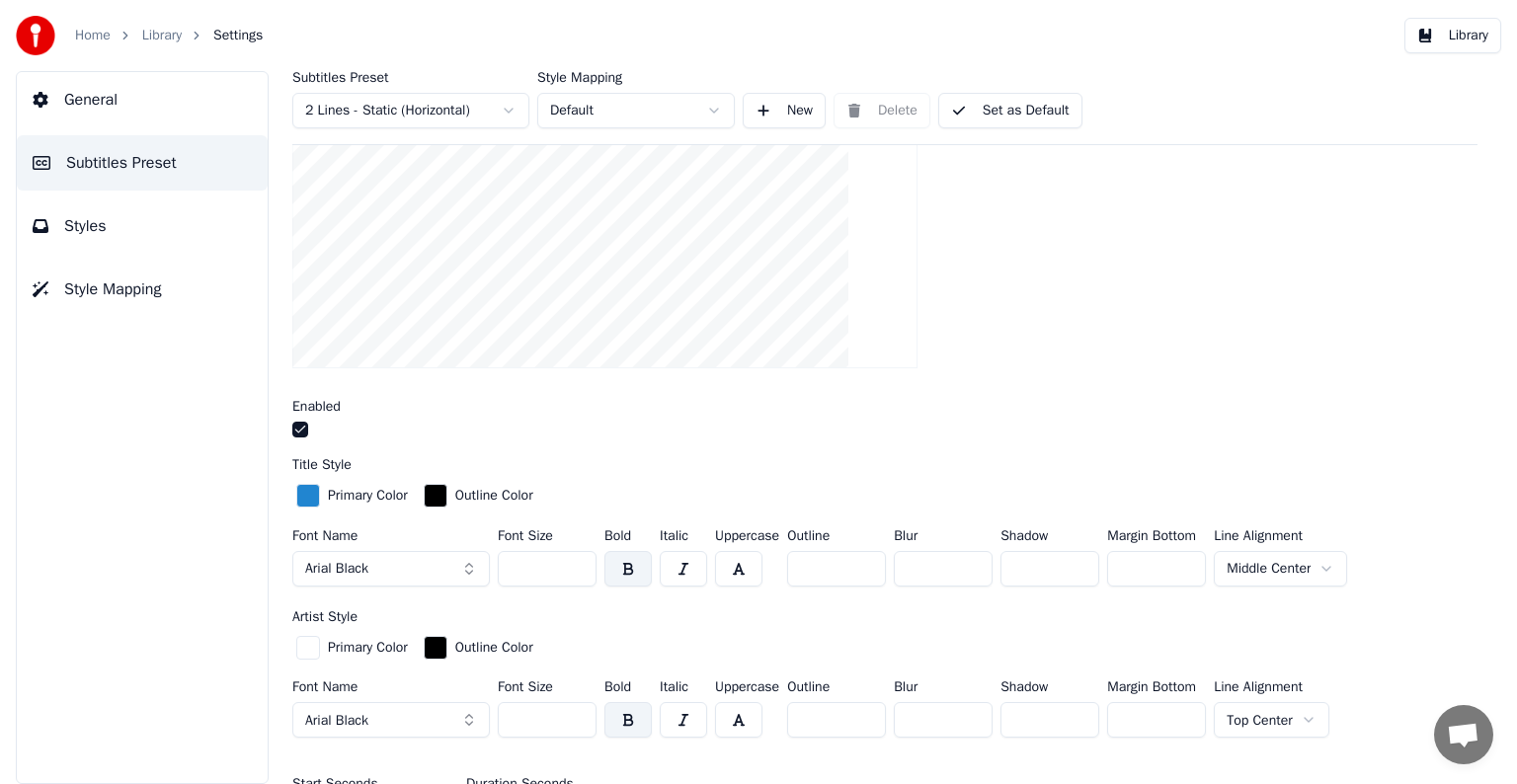 click on "Home Library Settings Library General Subtitles Preset Styles Style Mapping Subtitles Preset 2 Lines - Static (Horizontal) Style Mapping Default New Delete Set as Default General Layout Song Title Insert the song title in the beginning of the video Enabled Title Style Primary Color Outline Color Font Name Arial Black Font Size *** Bold Italic Uppercase Outline * Blur * Shadow * Margin Bottom *** Line Alignment Middle Center Artist Style Primary Color Outline Color Font Name Arial Black Font Size *** Bold Italic Uppercase Outline * Blur * Shadow * Margin Bottom *** Line Alignment Top Center Start Seconds * Duration Seconds * Fade In (Milliseconds) *** Fade Out (Milliseconds) *** Reset Silent Gap Progress Bar Silent Gap Text Silent Gap Countdown Timing Indicator Background Box Fade Effect Offset Max Characters Per Line Auto Line Break Advanced Settings" at bounding box center (758, 392) 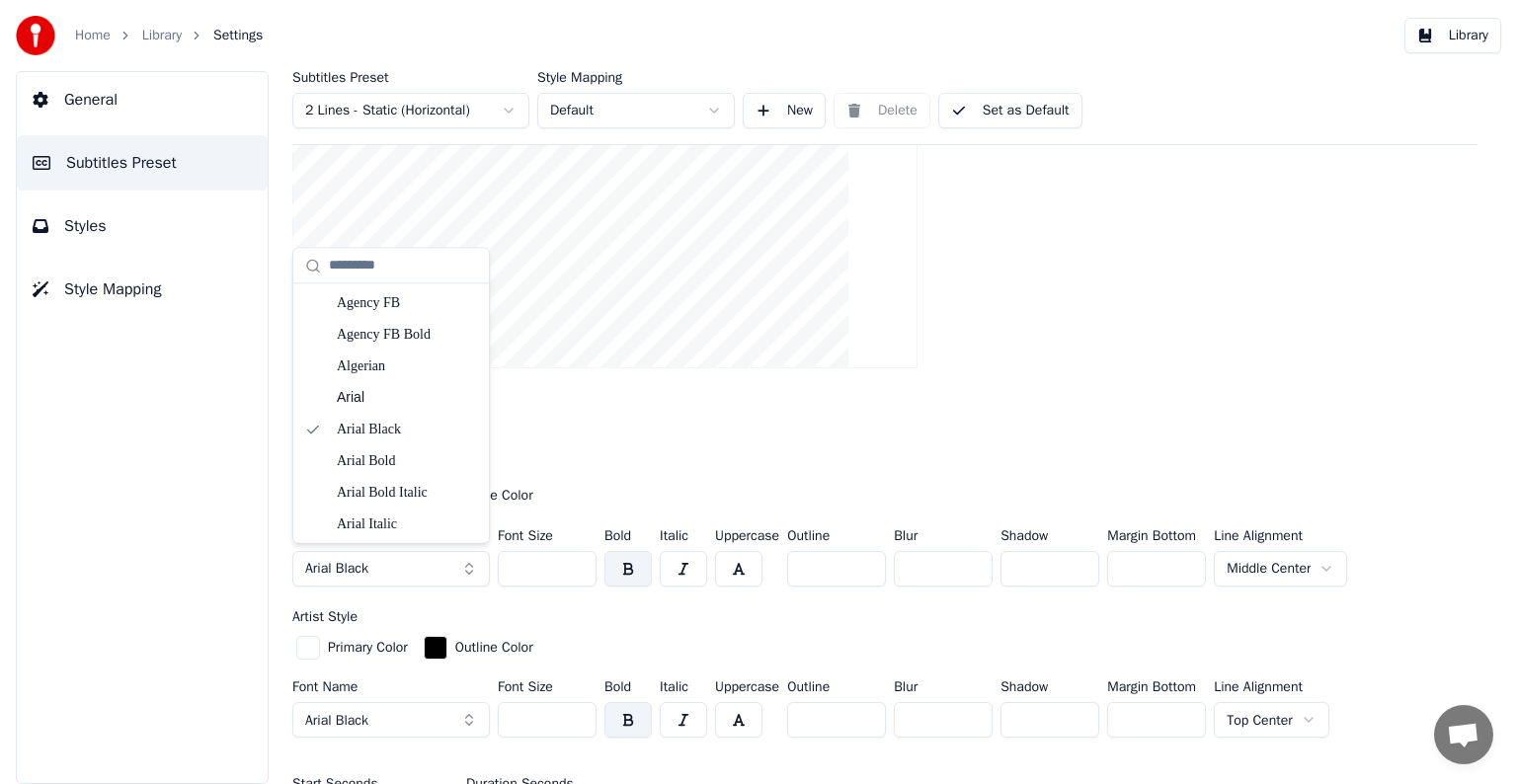 click on "Arial Black" at bounding box center (391, 569) 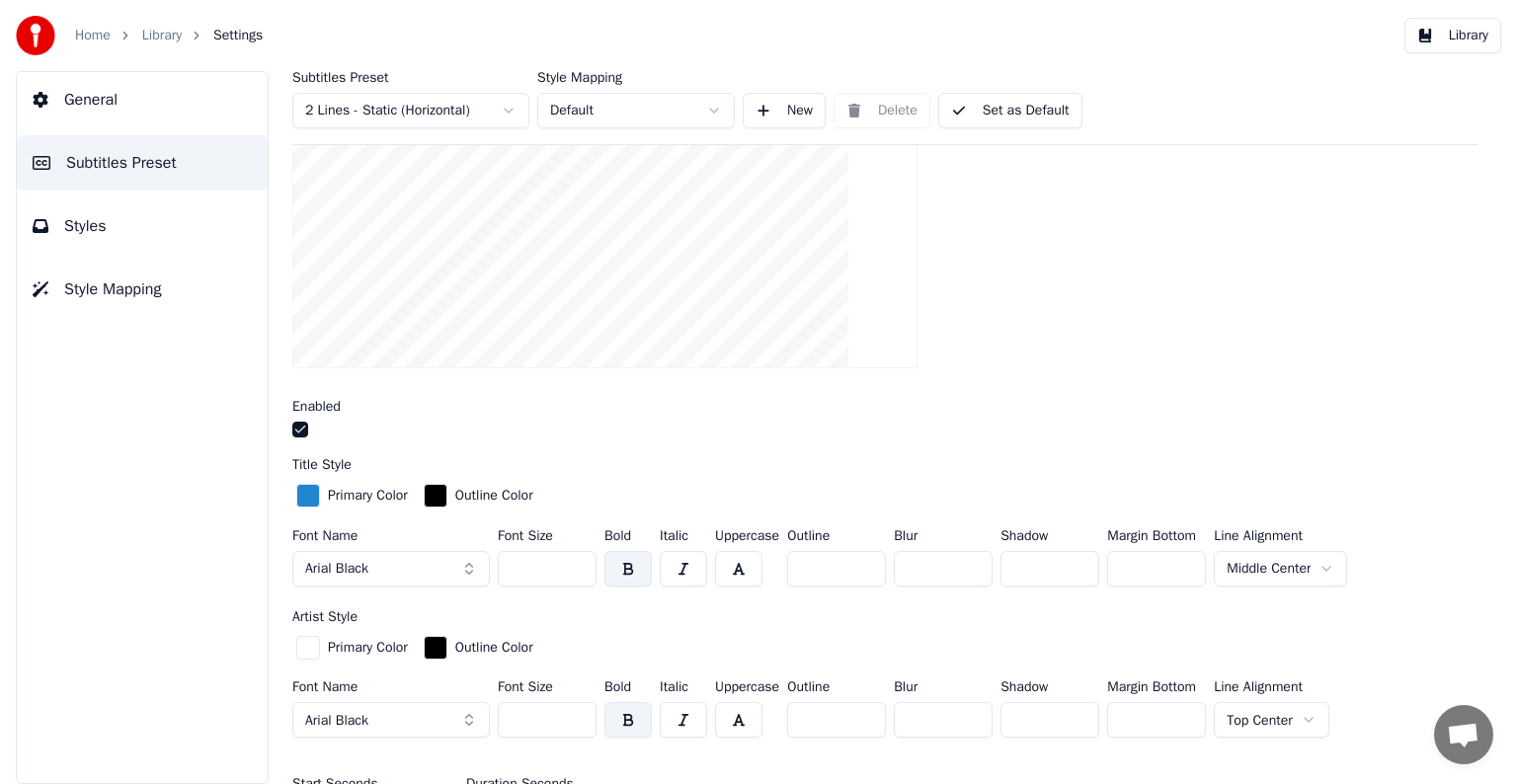 click on "Arial Black" at bounding box center (391, 569) 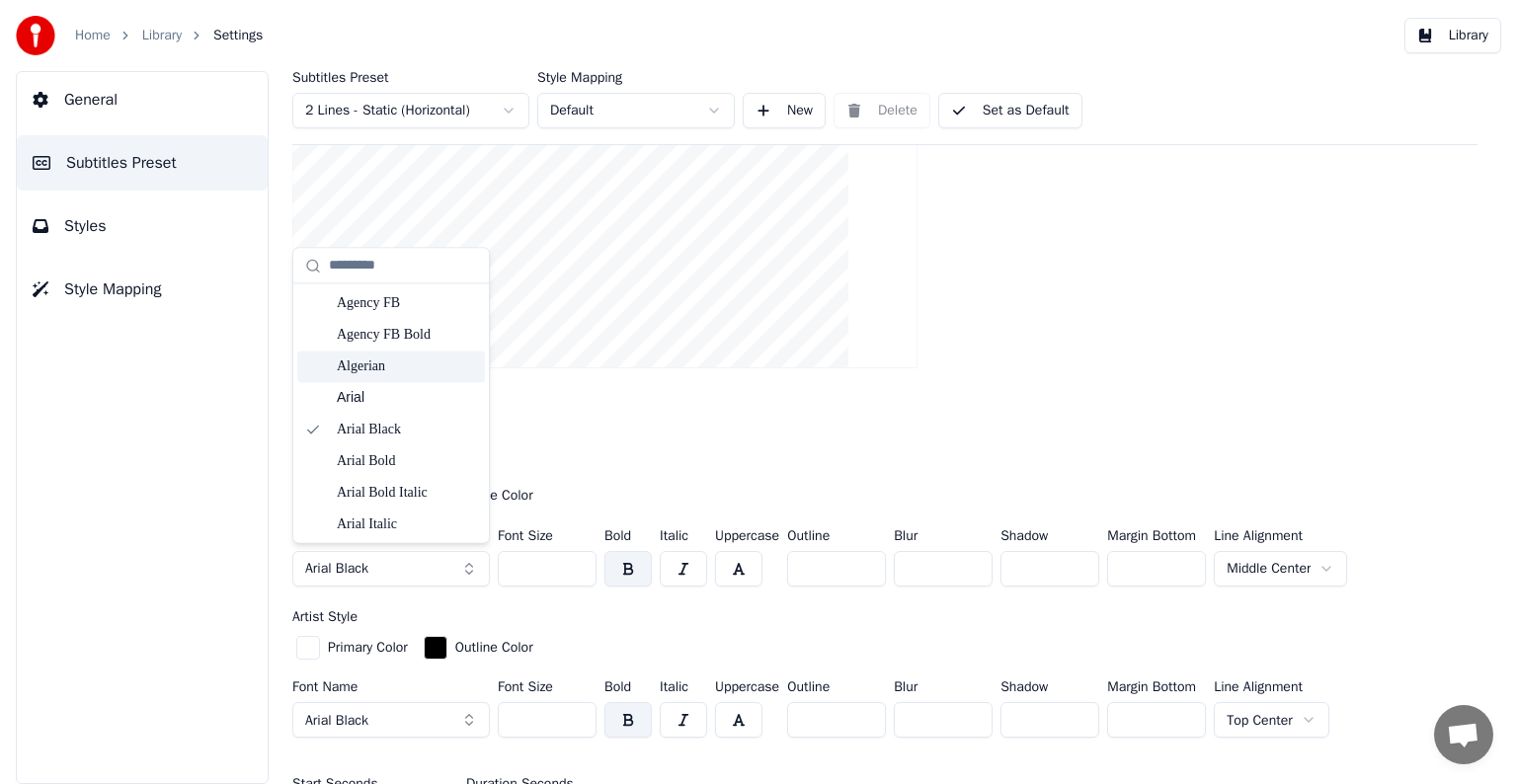 click on "Algerian" at bounding box center [407, 366] 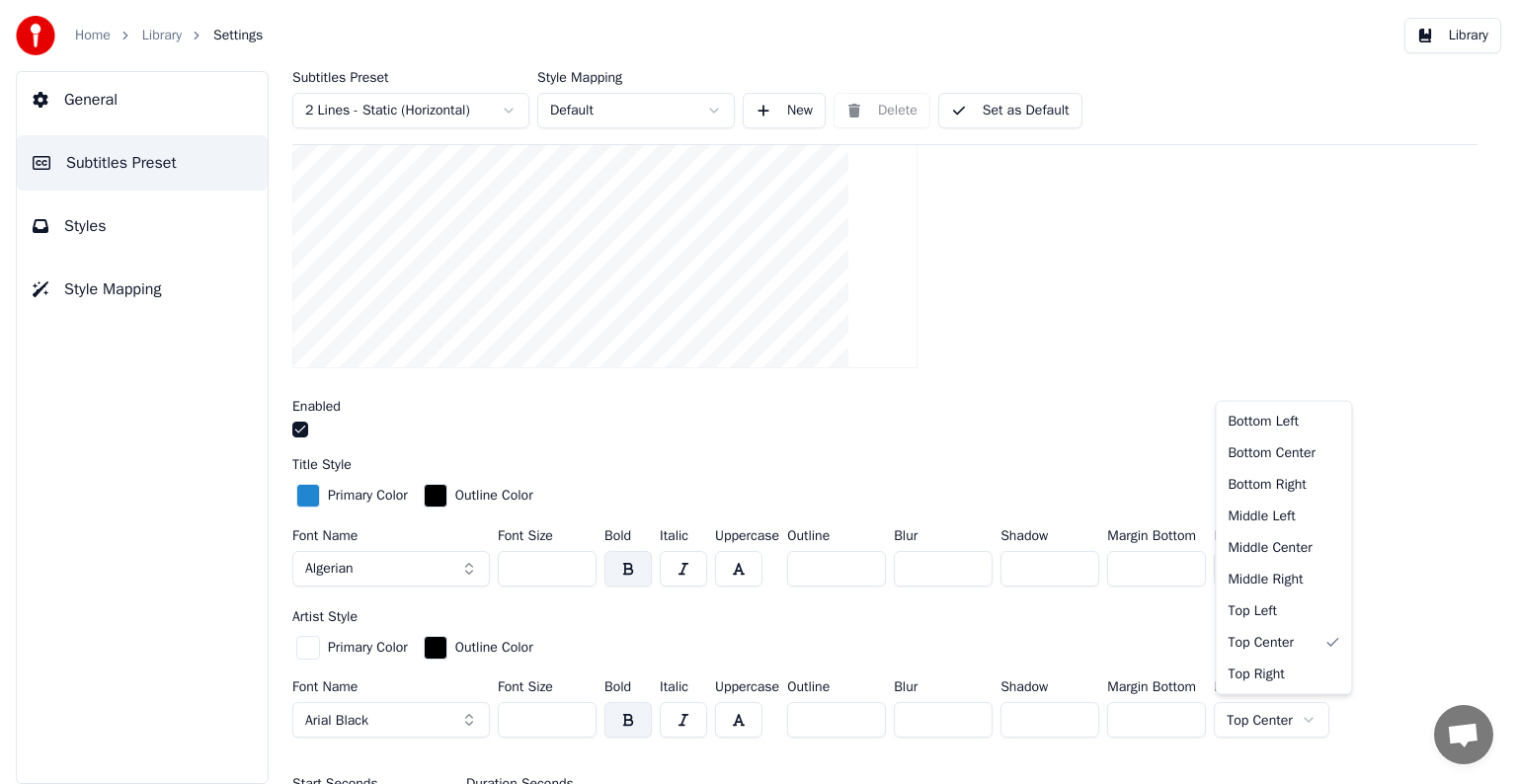 click on "Home Library Settings Library General Subtitles Preset Styles Style Mapping Subtitles Preset 2 Lines - Static (Horizontal) Style Mapping Default New Delete Set as Default General Layout Song Title Insert the song title in the beginning of the video Enabled Title Style Primary Color Outline Color Font Name Algerian Font Size *** Bold Italic Uppercase Outline * Blur * Shadow * Margin Bottom *** Line Alignment Middle Center Artist Style Primary Color Outline Color Font Name Arial Black Font Size *** Bold Italic Uppercase Outline * Blur * Shadow * Margin Bottom *** Line Alignment Top Center Start Seconds * Duration Seconds * Fade In (Milliseconds) *** Fade Out (Milliseconds) *** Reset Silent Gap Progress Bar Silent Gap Text Silent Gap Countdown Timing Indicator Background Box Fade Effect Offset Max Characters Per Line Auto Line Break Advanced Settings Bottom Left Bottom Center Bottom Right Middle Left Middle Center Middle Right Top Left Top Center Top Right" at bounding box center (758, 392) 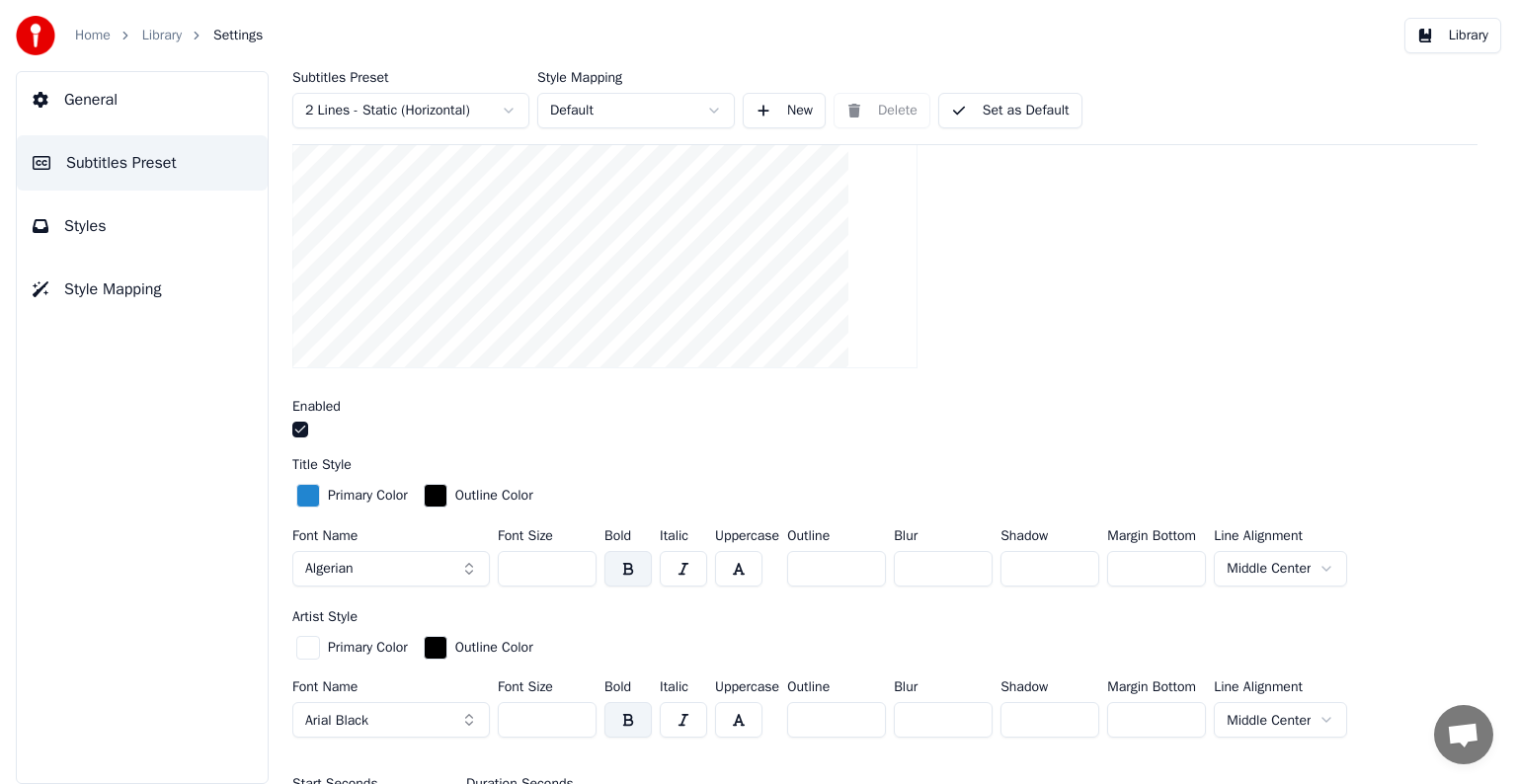 click on "Arial Black" at bounding box center (391, 720) 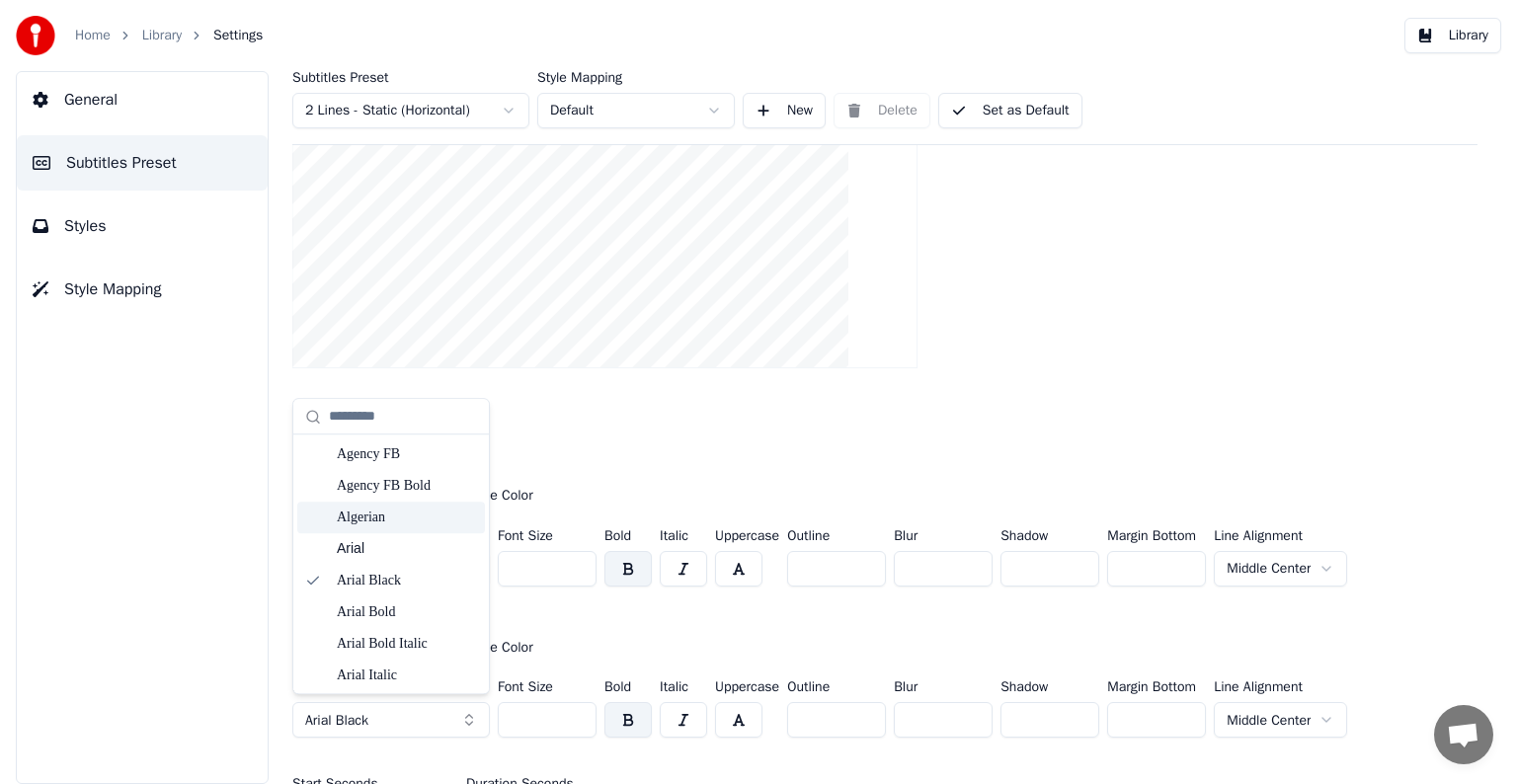 click on "Algerian" at bounding box center (407, 517) 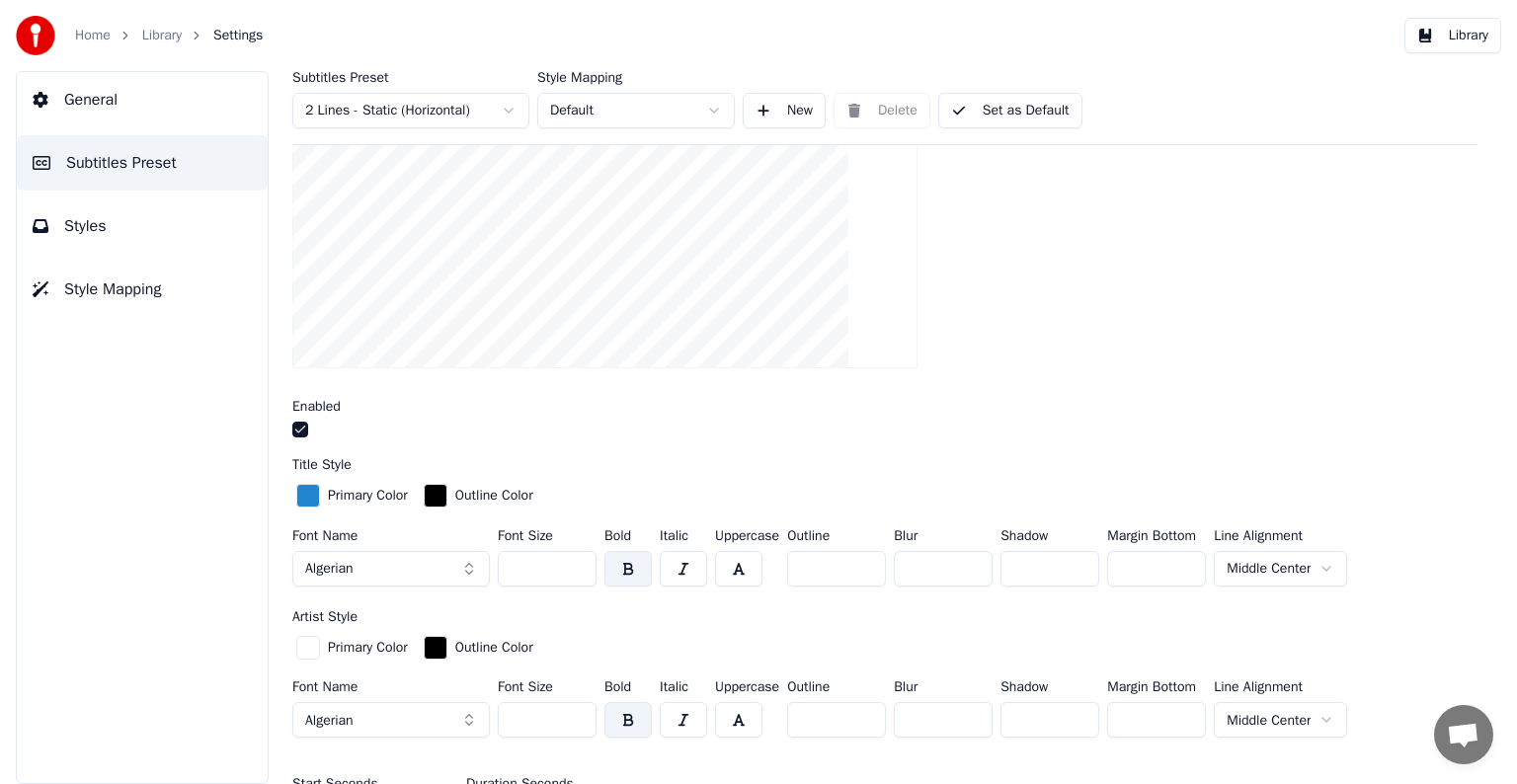 click on "Font Name Algerian Font Size *** Bold Italic Uppercase Outline * Blur * Shadow * Margin Bottom *** Line Alignment [GEOGRAPHIC_DATA]" at bounding box center [885, 562] 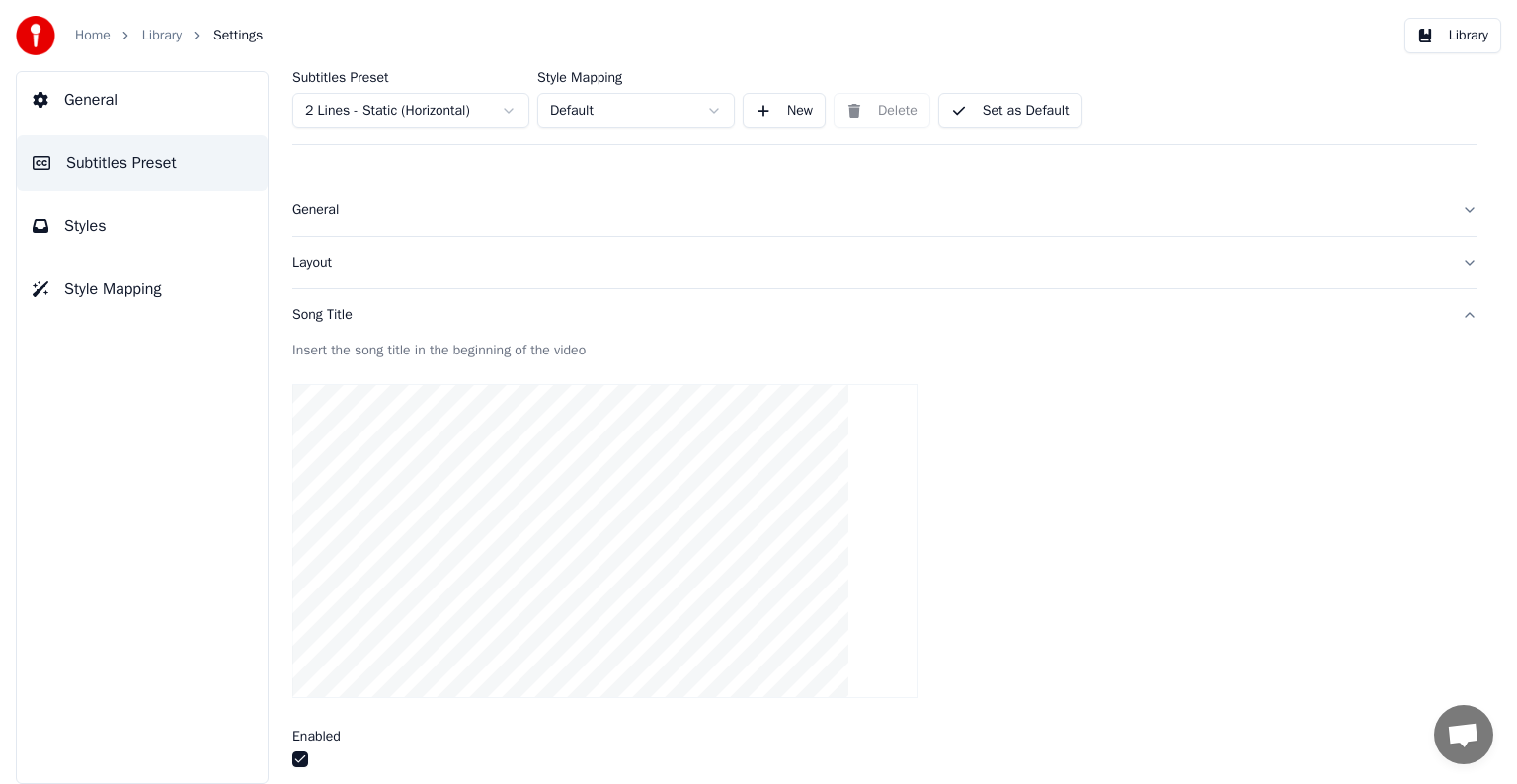 scroll, scrollTop: 0, scrollLeft: 0, axis: both 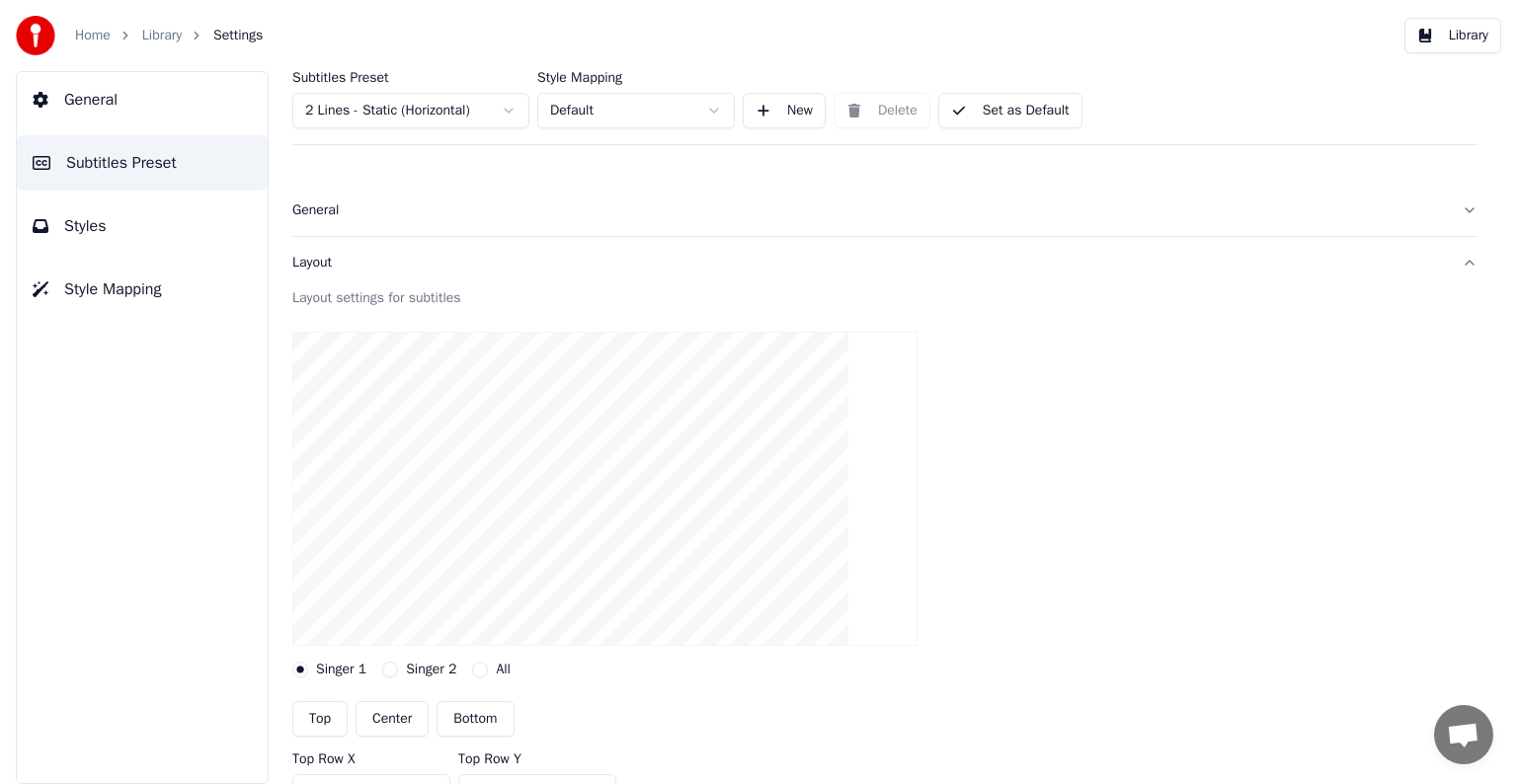 click at bounding box center (885, 489) 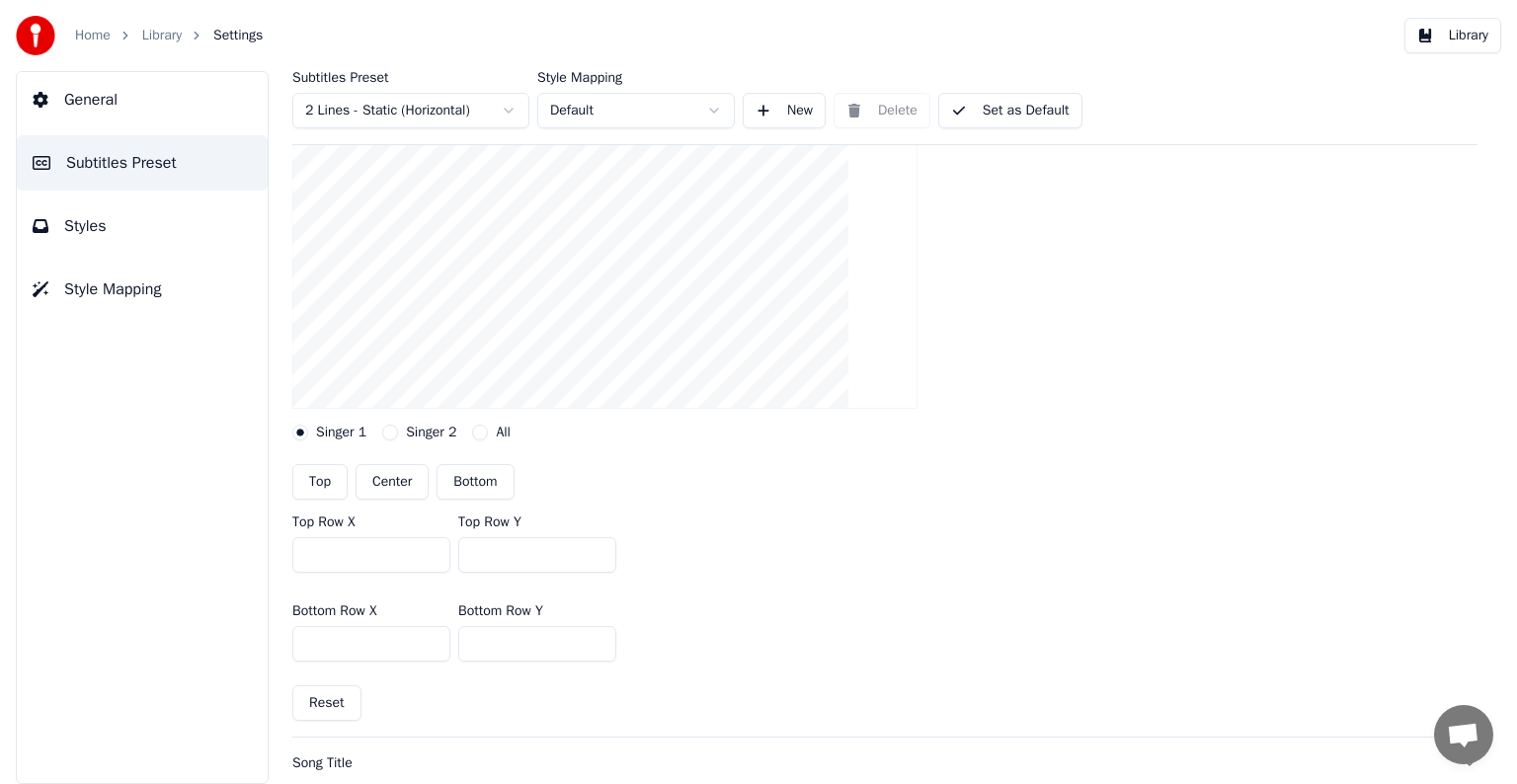 scroll, scrollTop: 237, scrollLeft: 0, axis: vertical 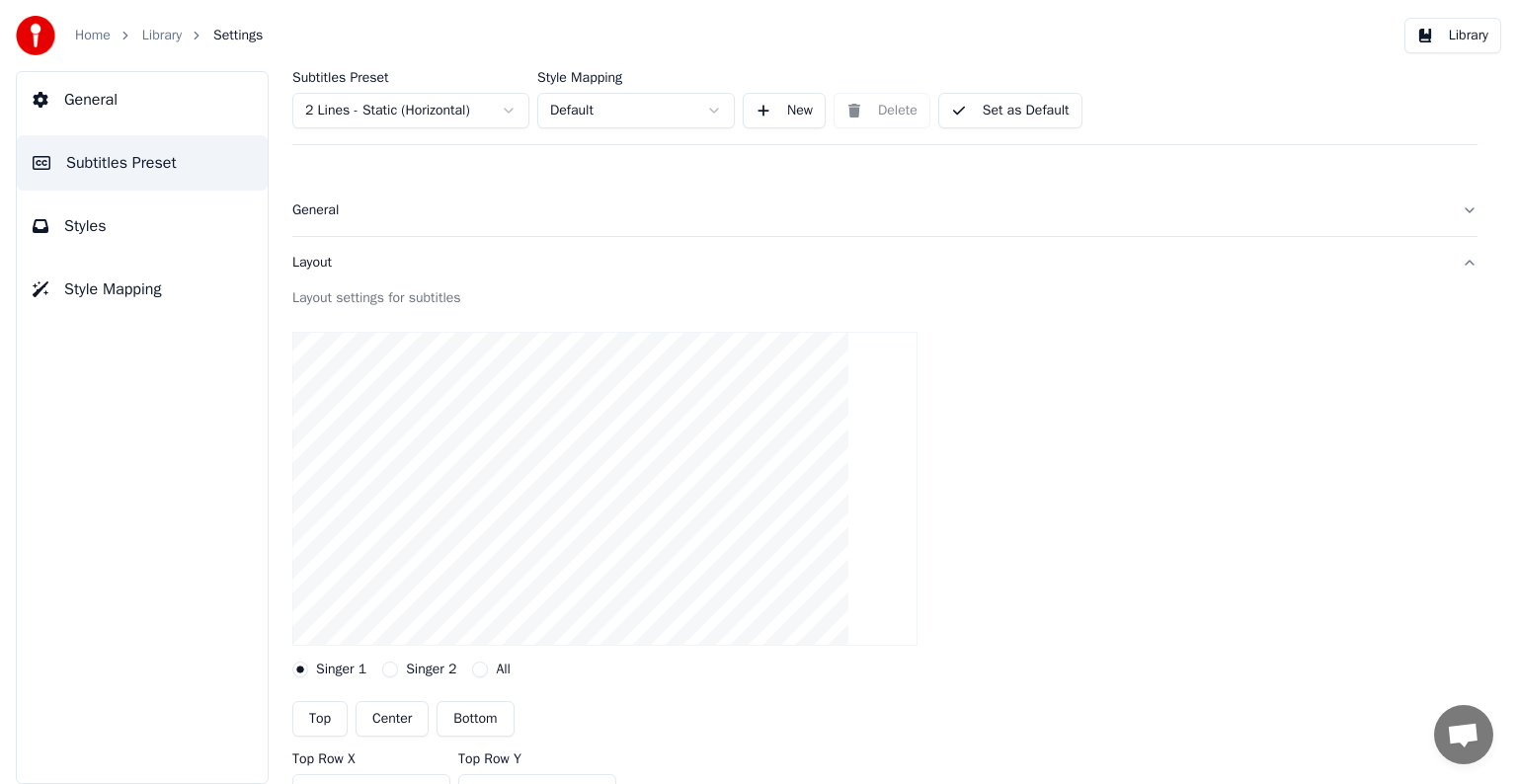 click on "Library" at bounding box center [1453, 36] 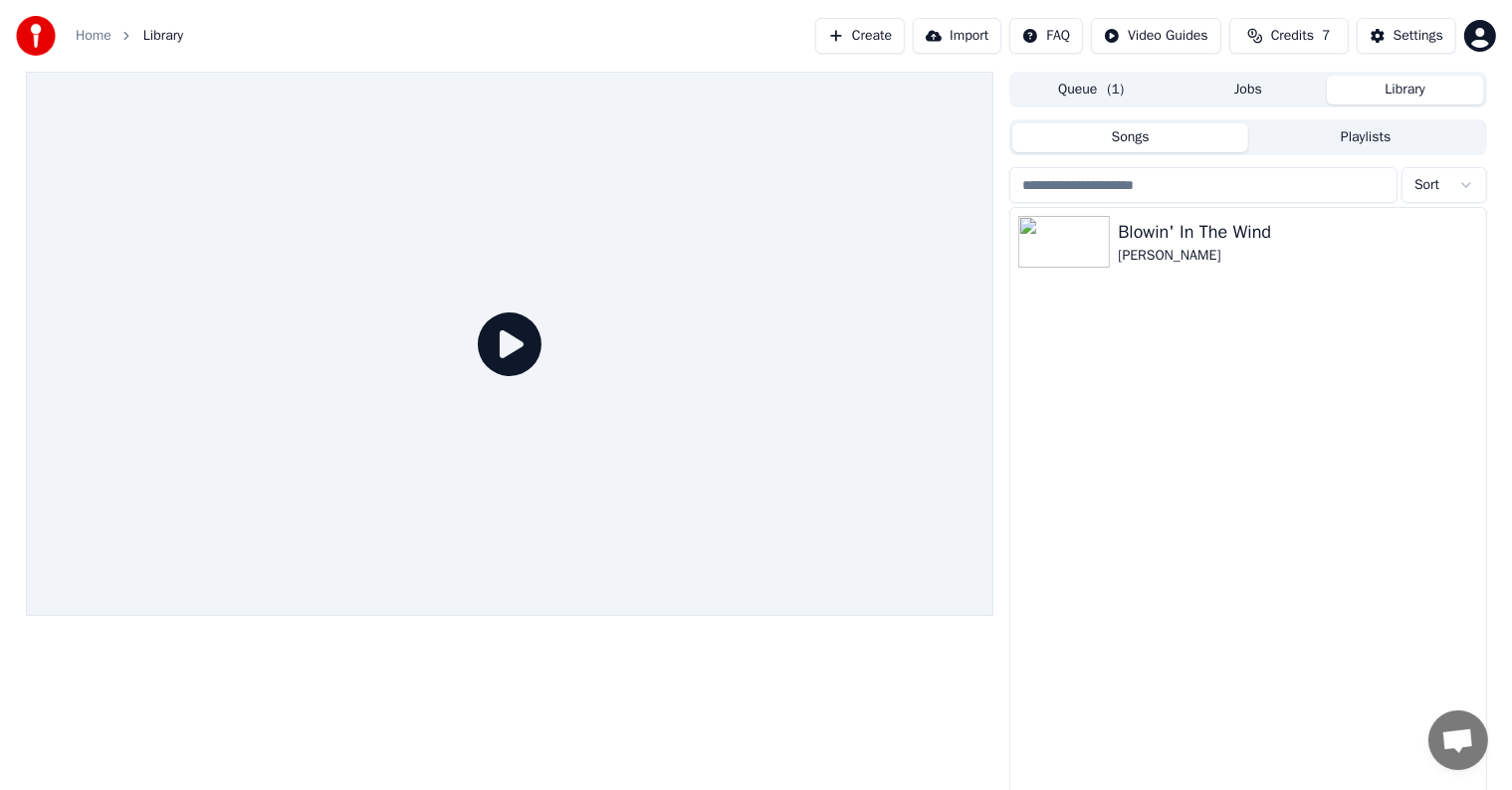 click on "Blowin' In The Wind [PERSON_NAME]" at bounding box center (1247, 503) 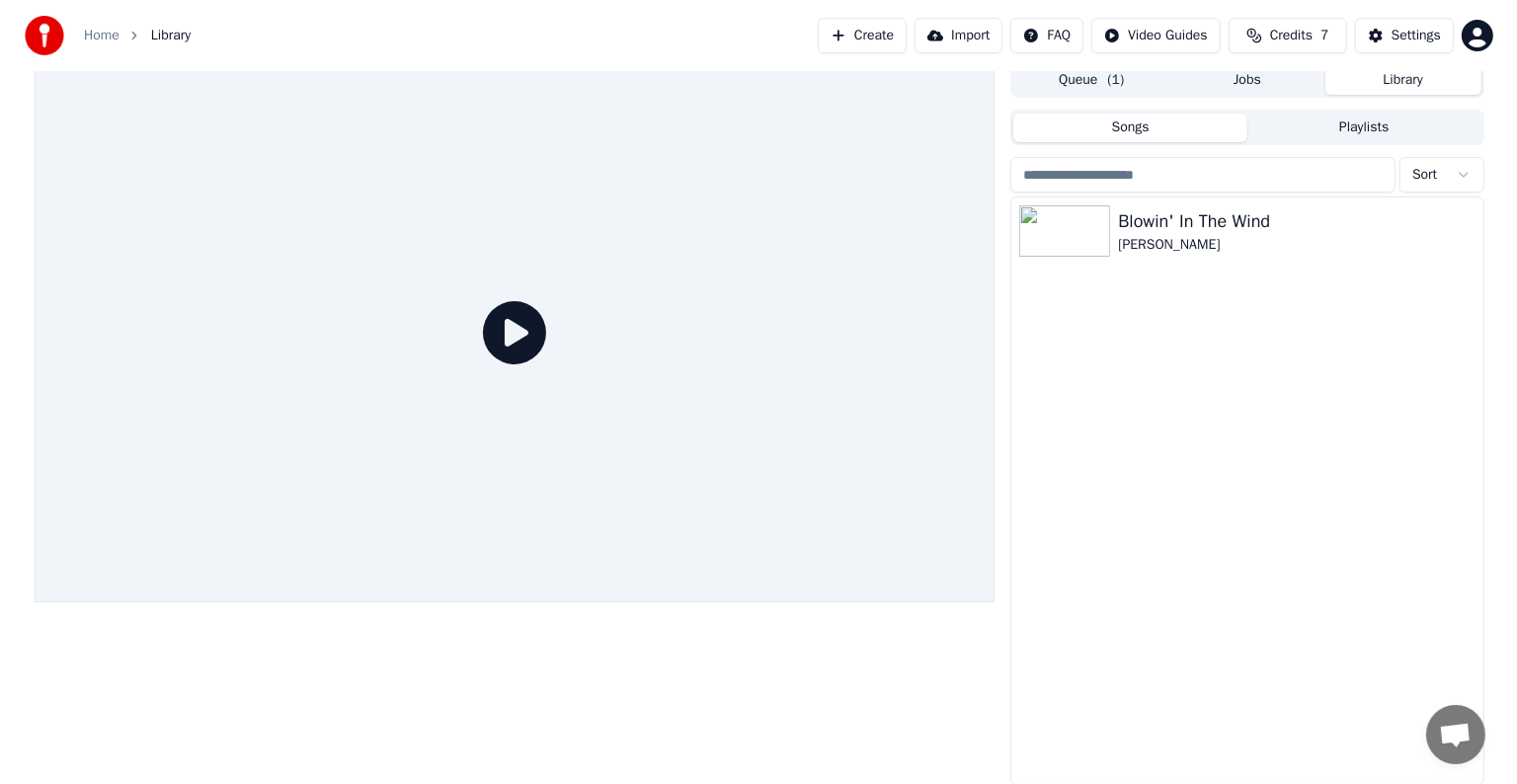 scroll, scrollTop: 0, scrollLeft: 0, axis: both 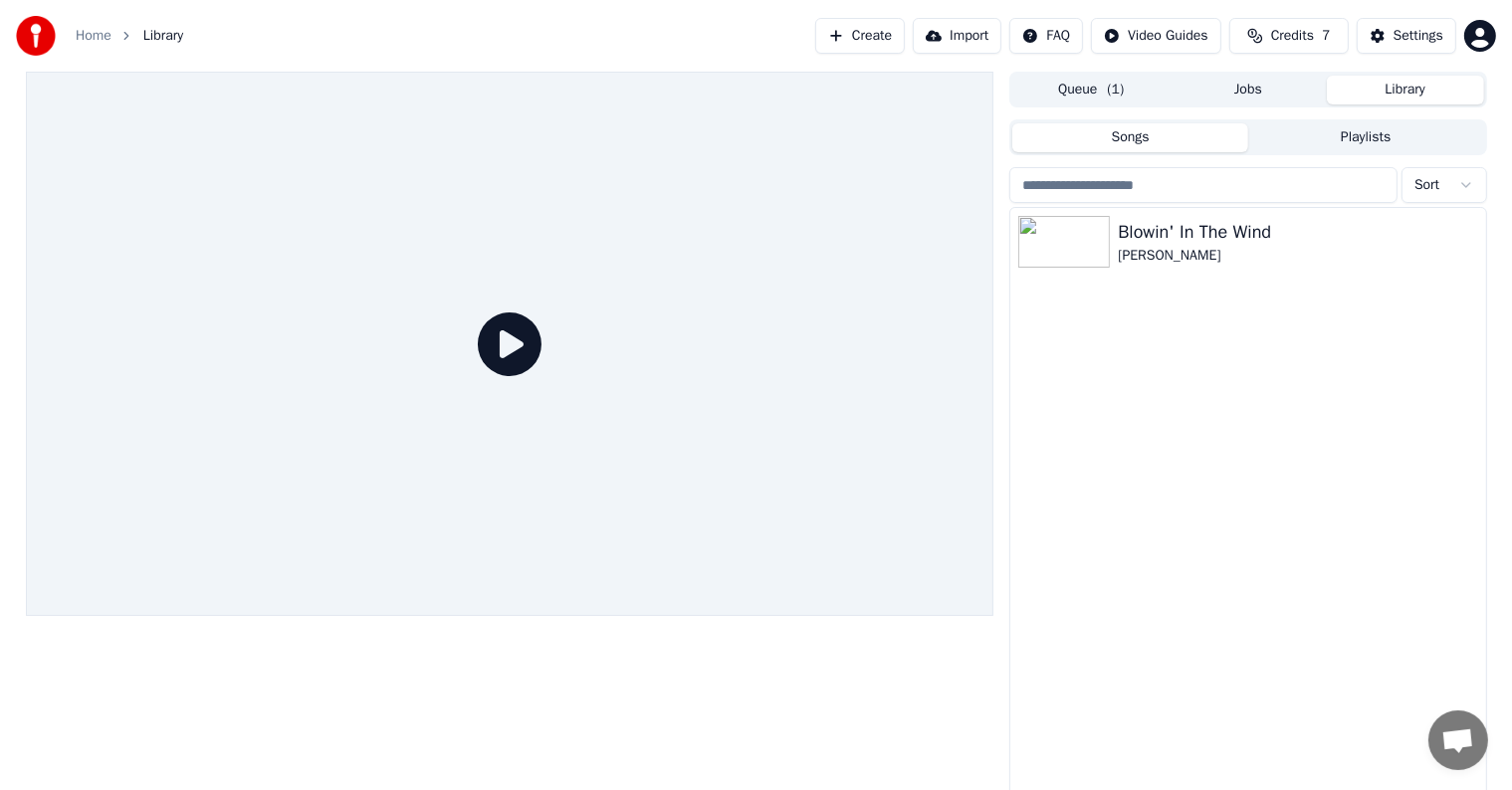 click 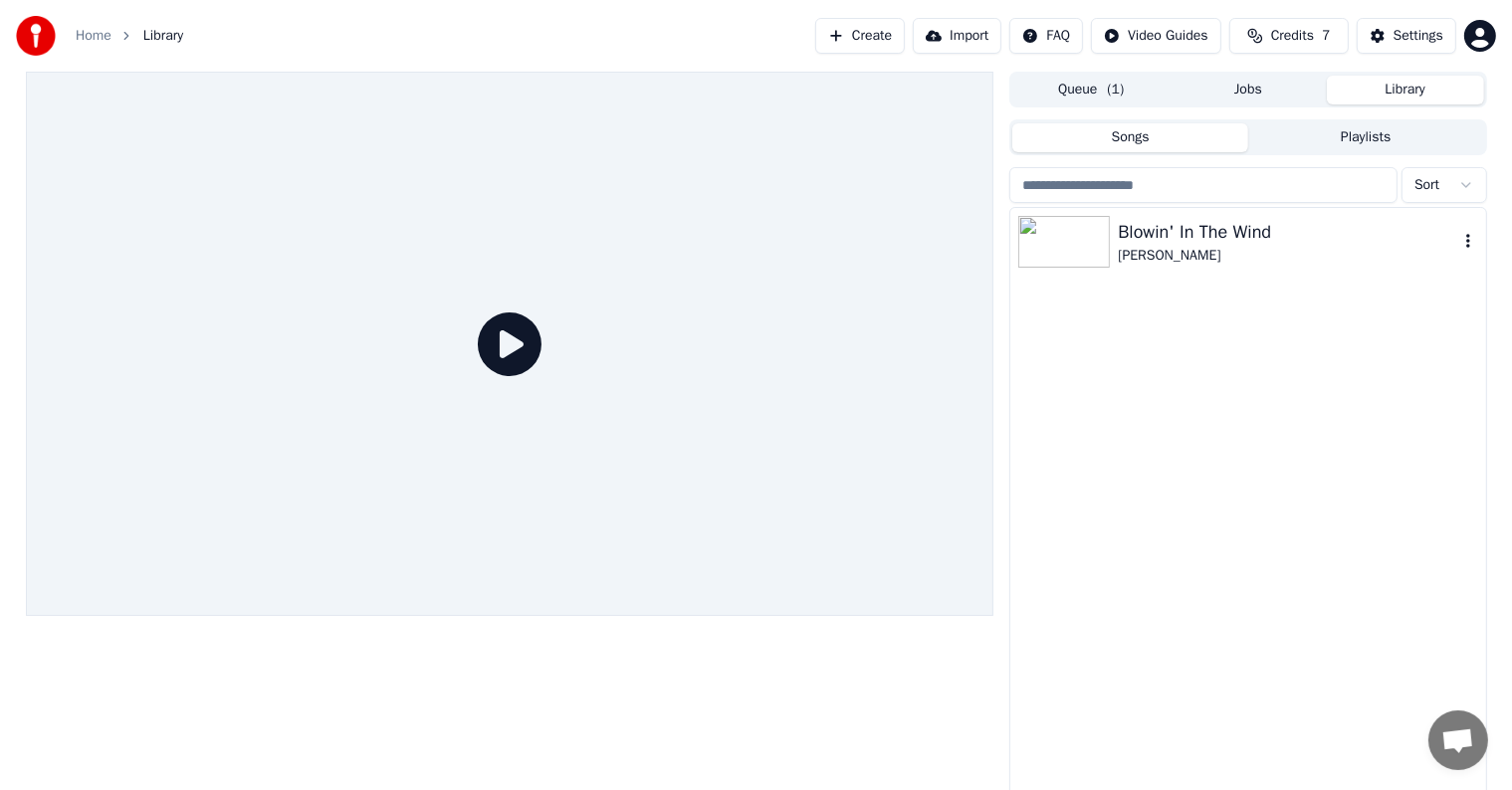 click at bounding box center (1064, 242) 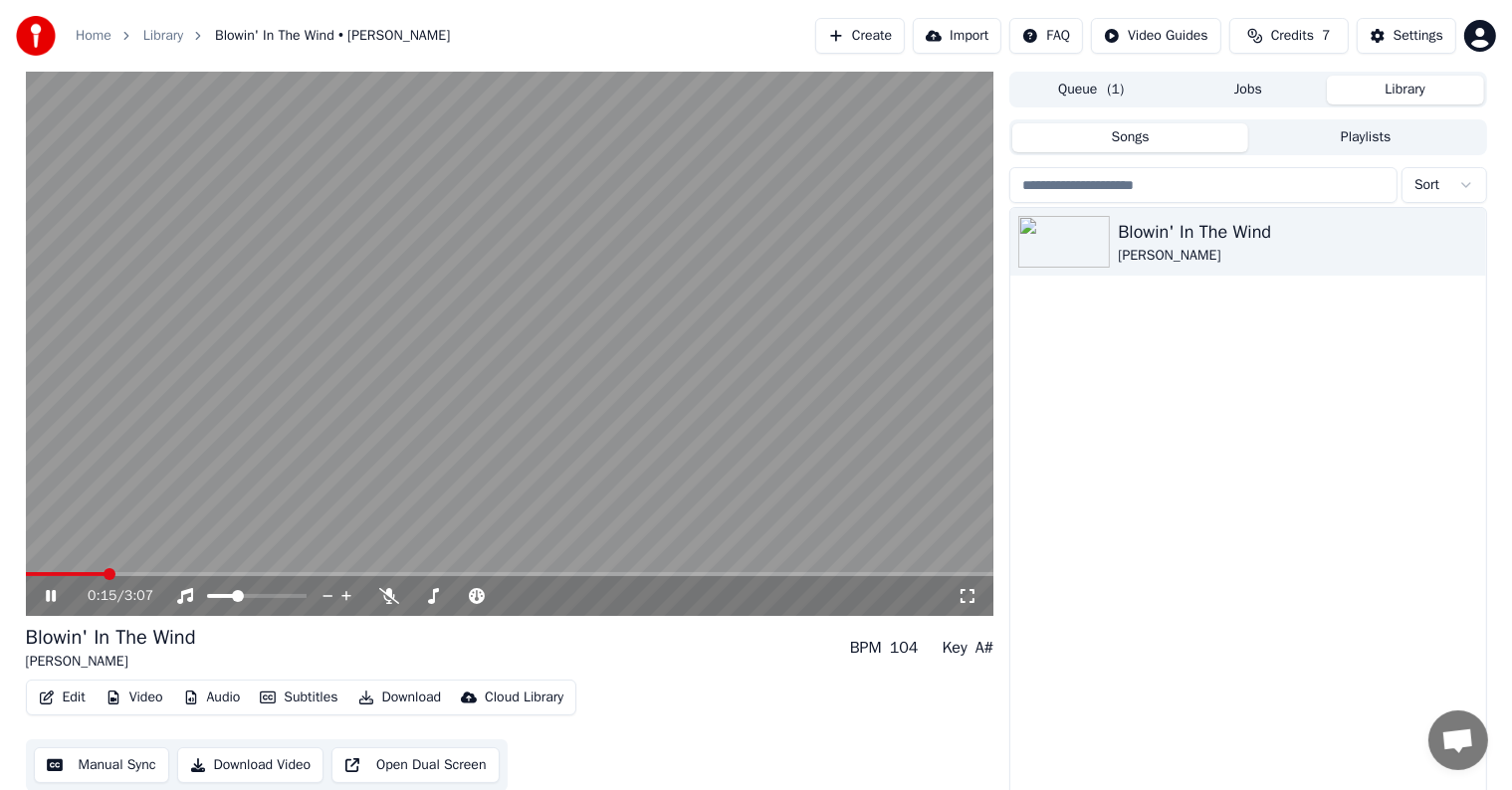 click 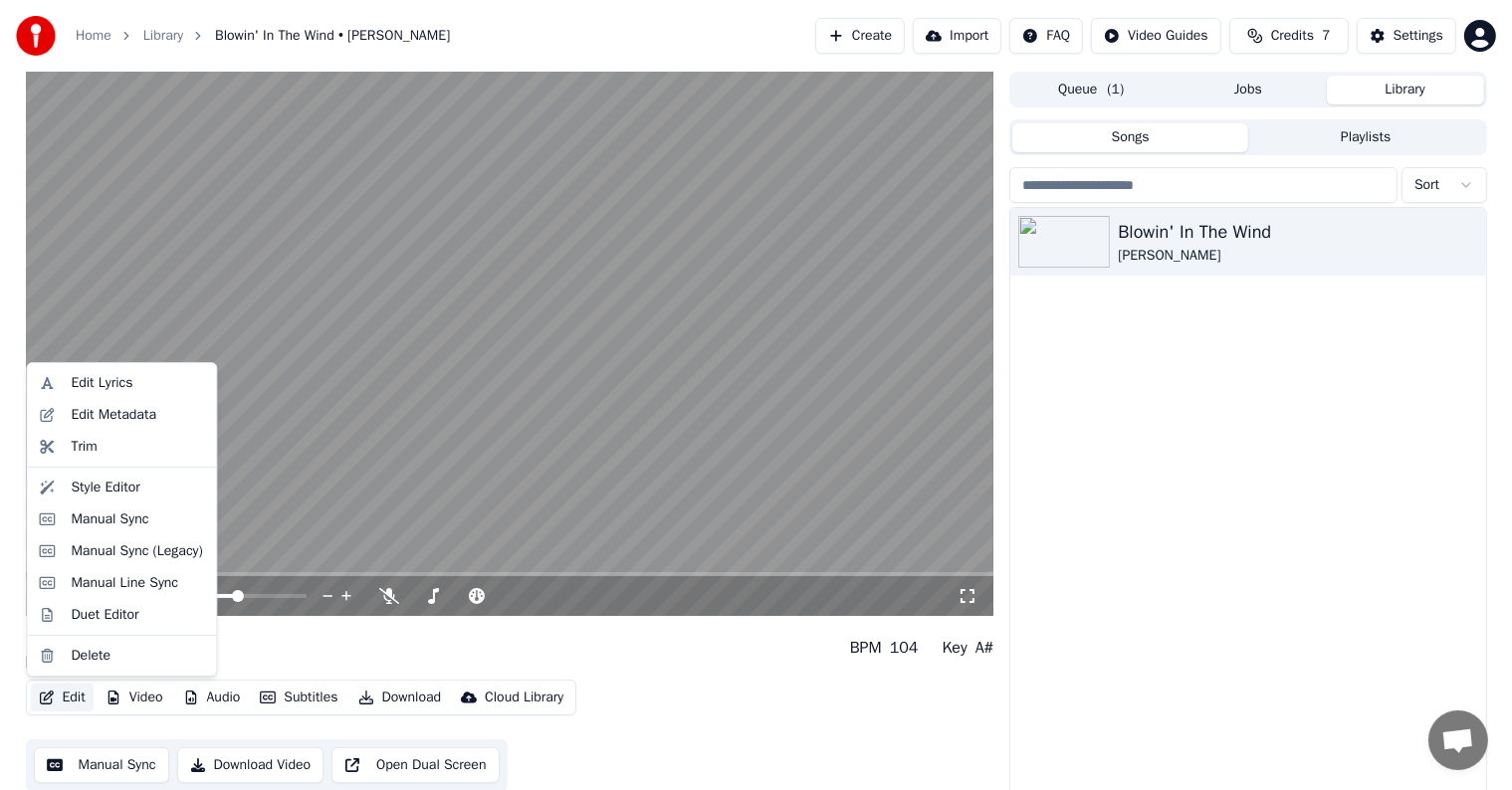 click 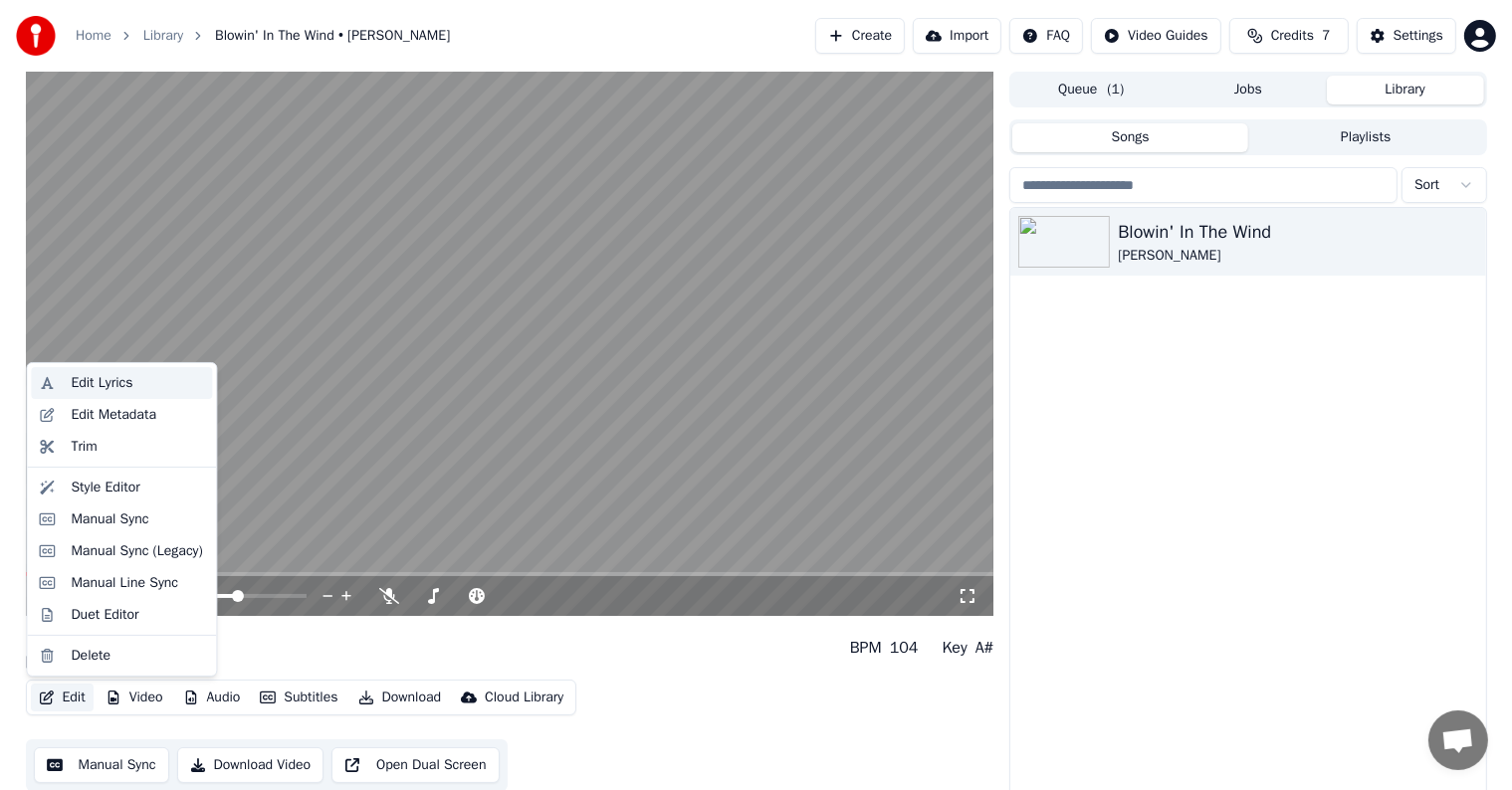click on "Edit Lyrics" at bounding box center [102, 383] 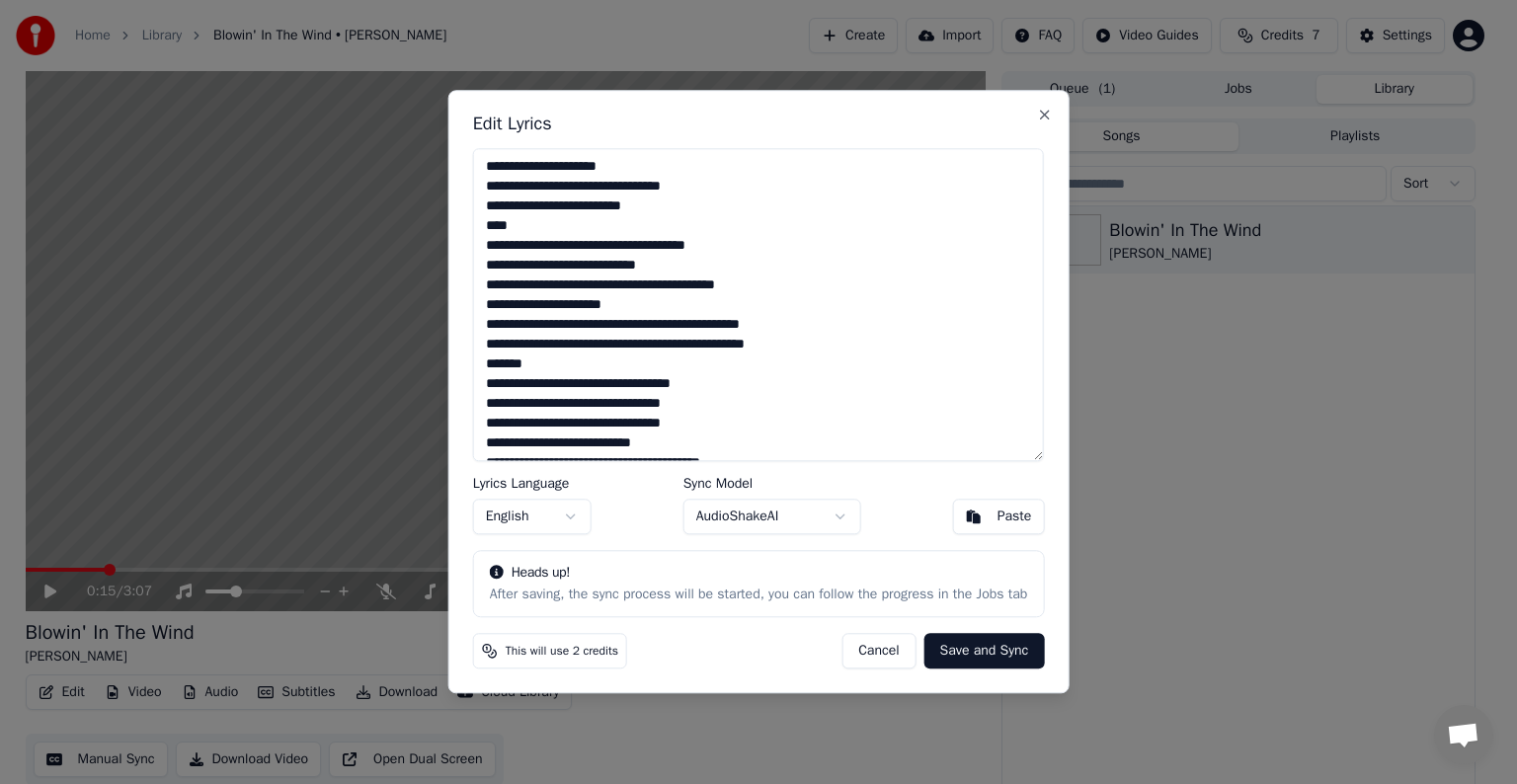 click at bounding box center (758, 304) 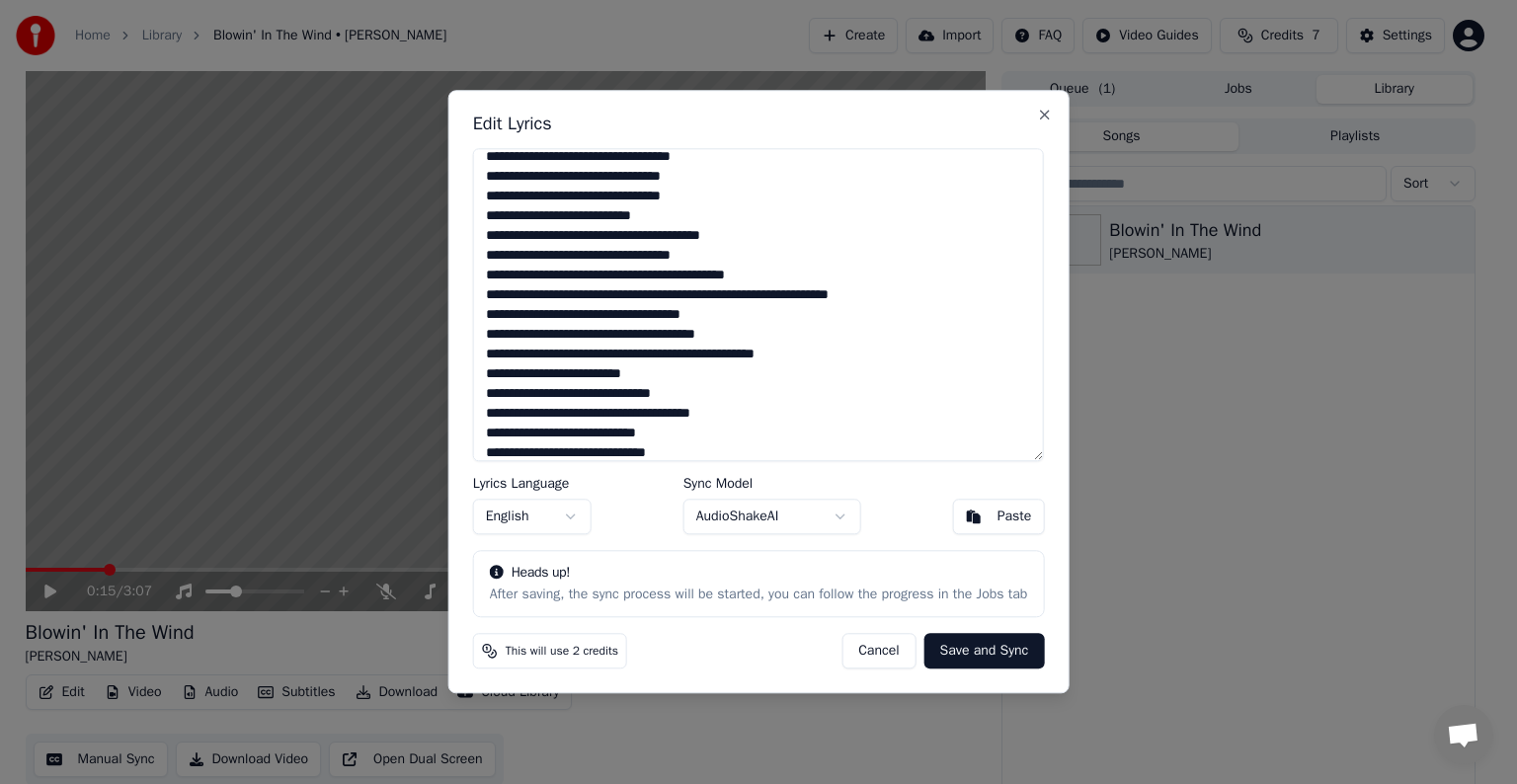 scroll, scrollTop: 247, scrollLeft: 0, axis: vertical 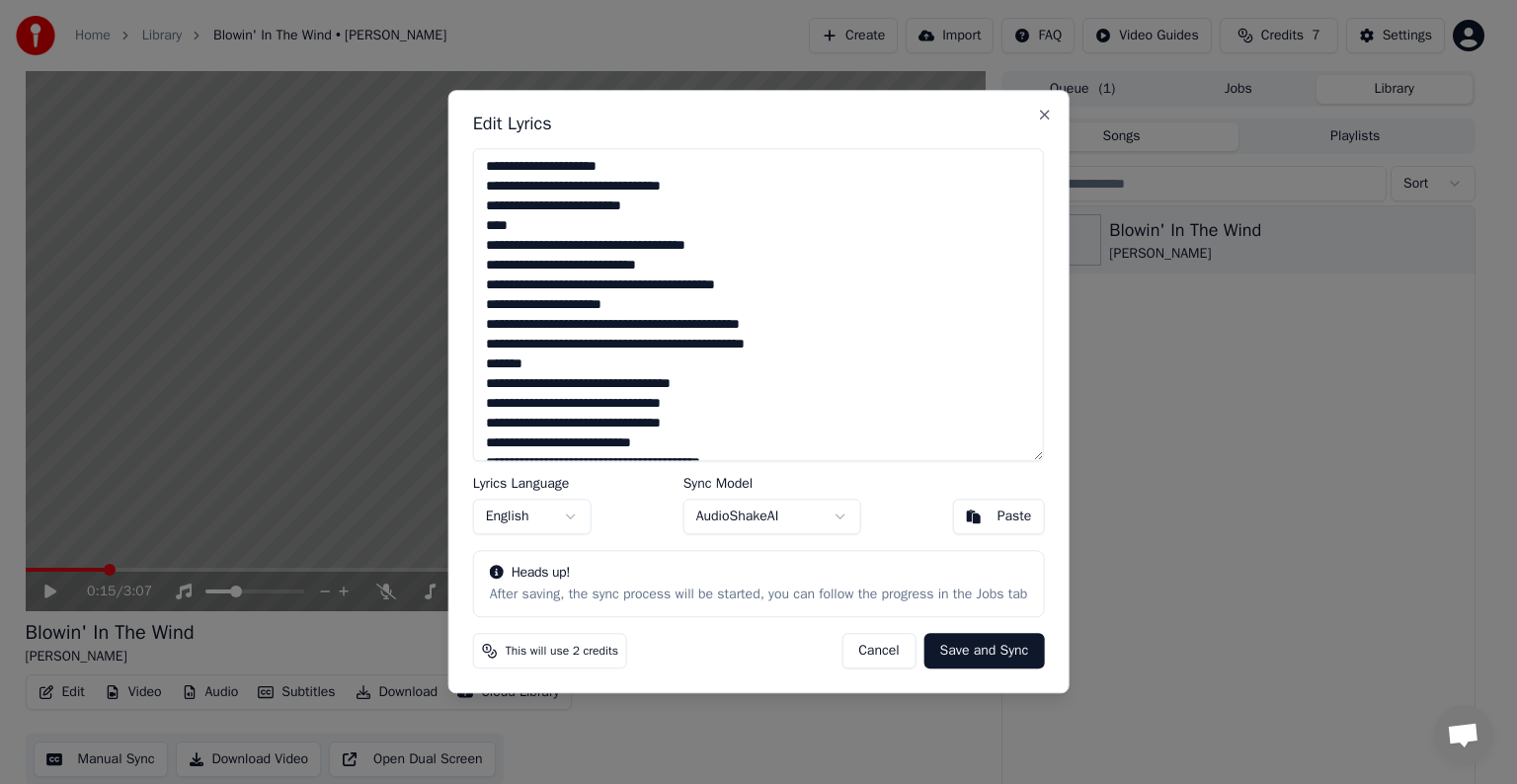 click on "Cancel" at bounding box center (878, 652) 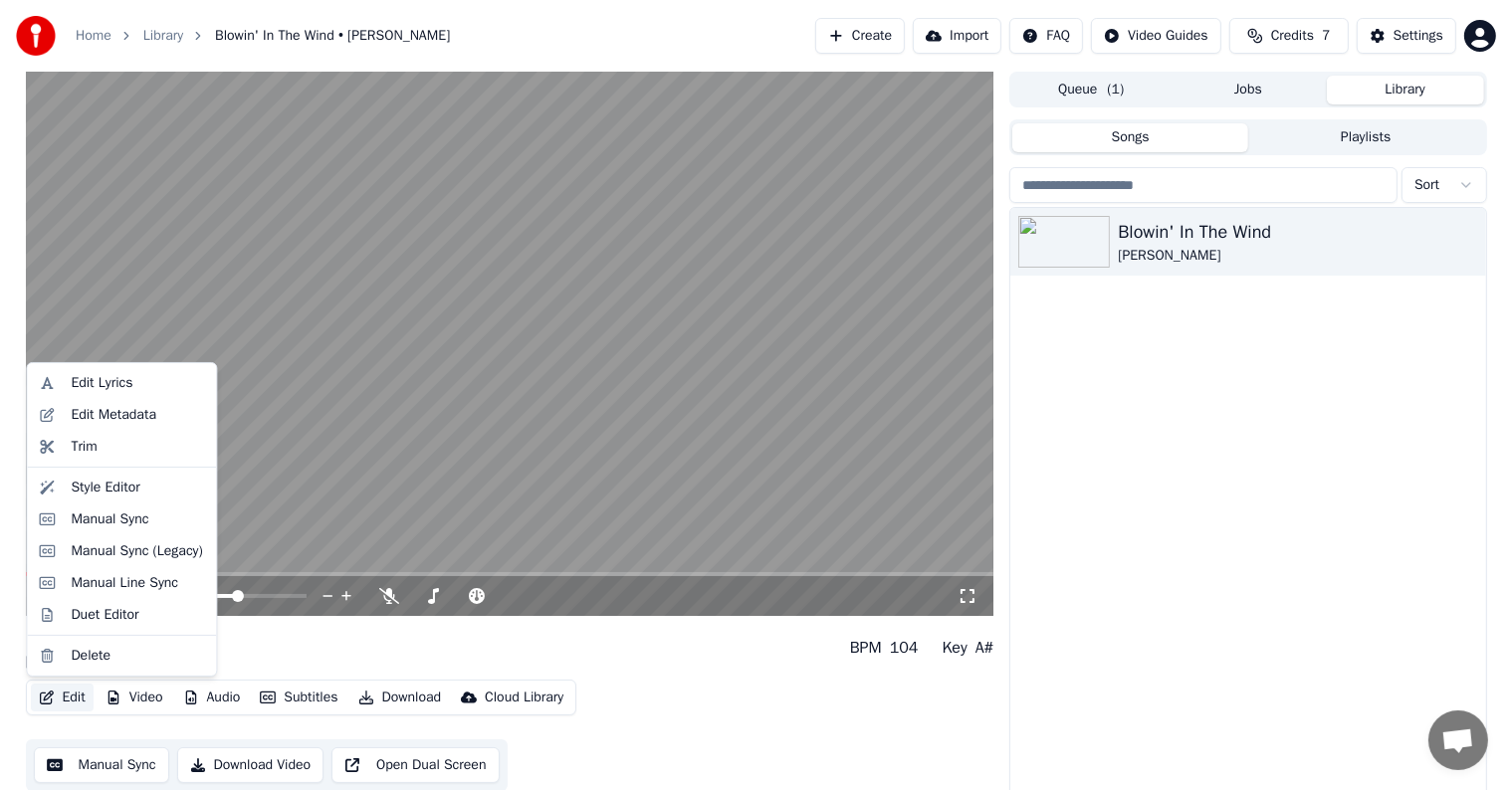 click on "Edit" at bounding box center (62, 697) 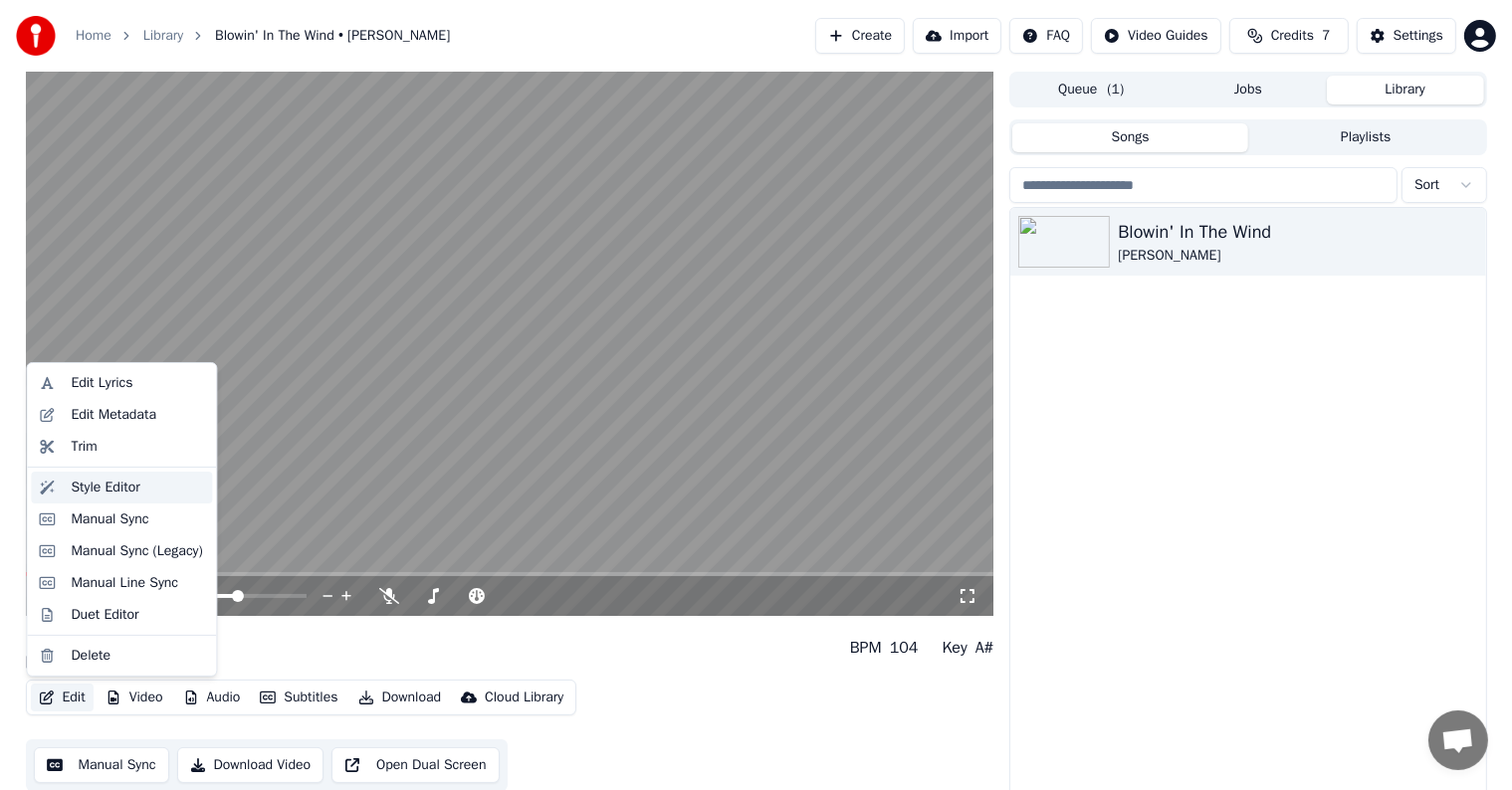 click on "Style Editor" at bounding box center (105, 488) 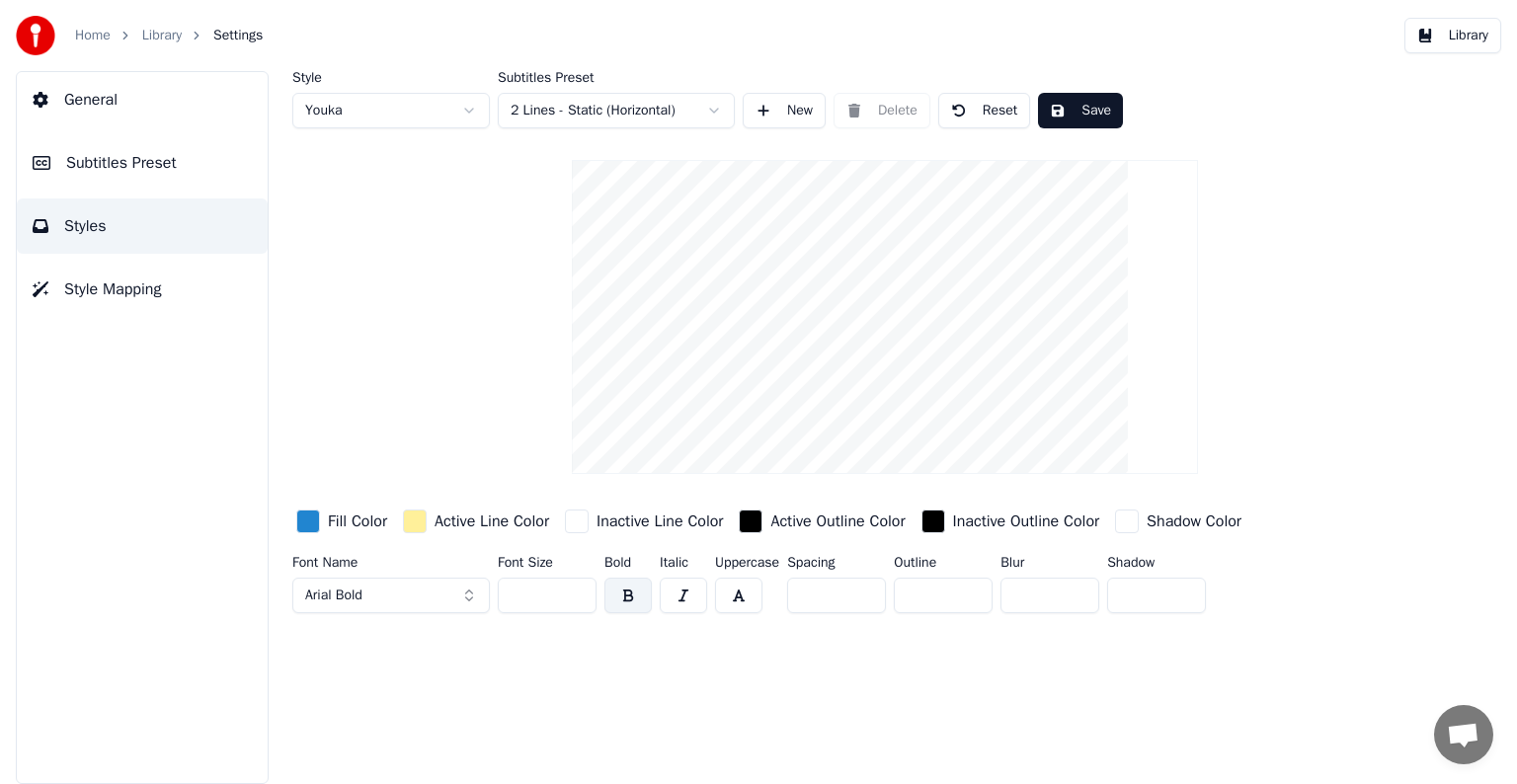 click on "Arial Bold" at bounding box center (391, 595) 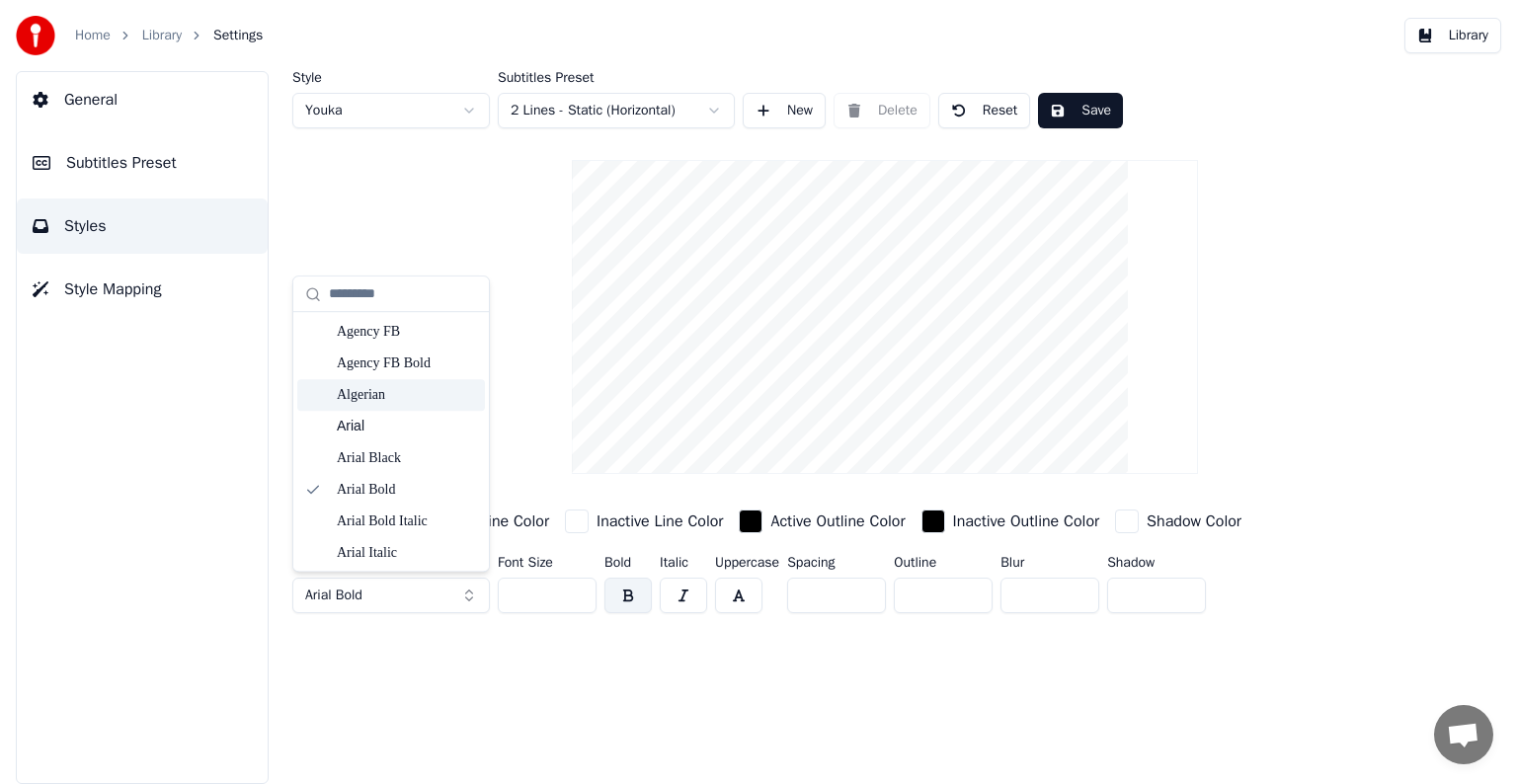 click on "Algerian" at bounding box center (407, 395) 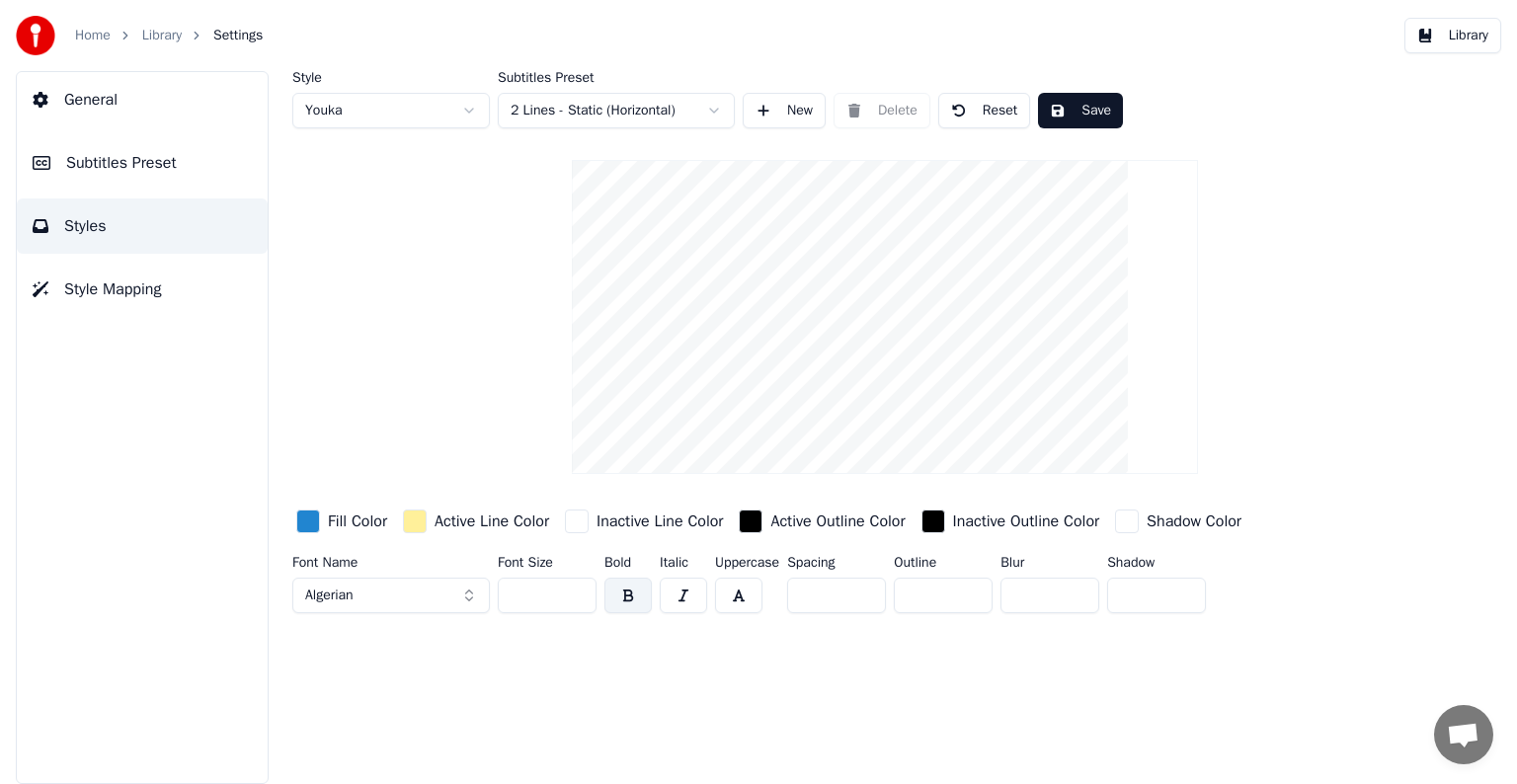 click on "General Subtitles Preset Styles Style Mapping" at bounding box center [142, 428] 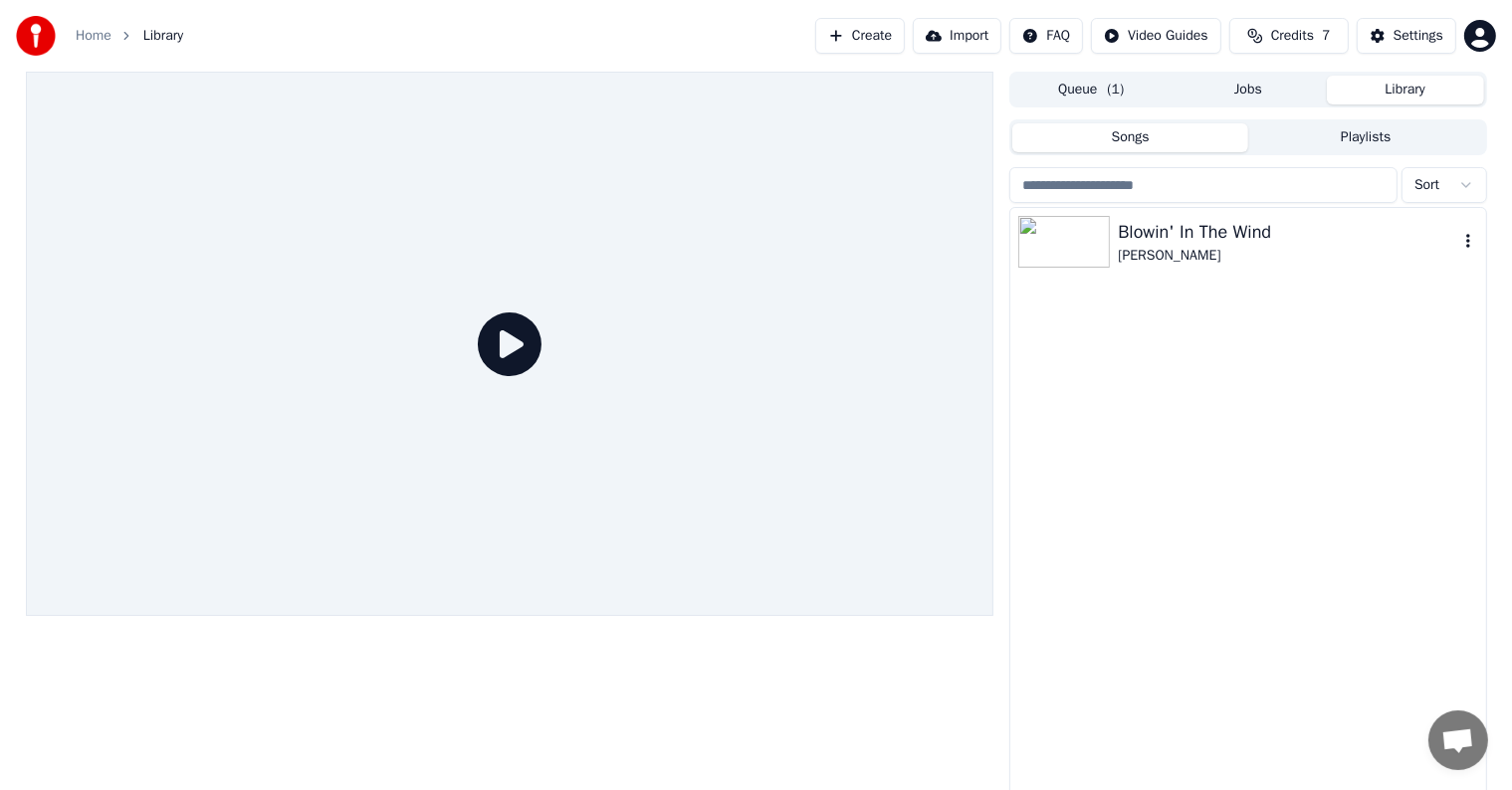 click at bounding box center [1064, 242] 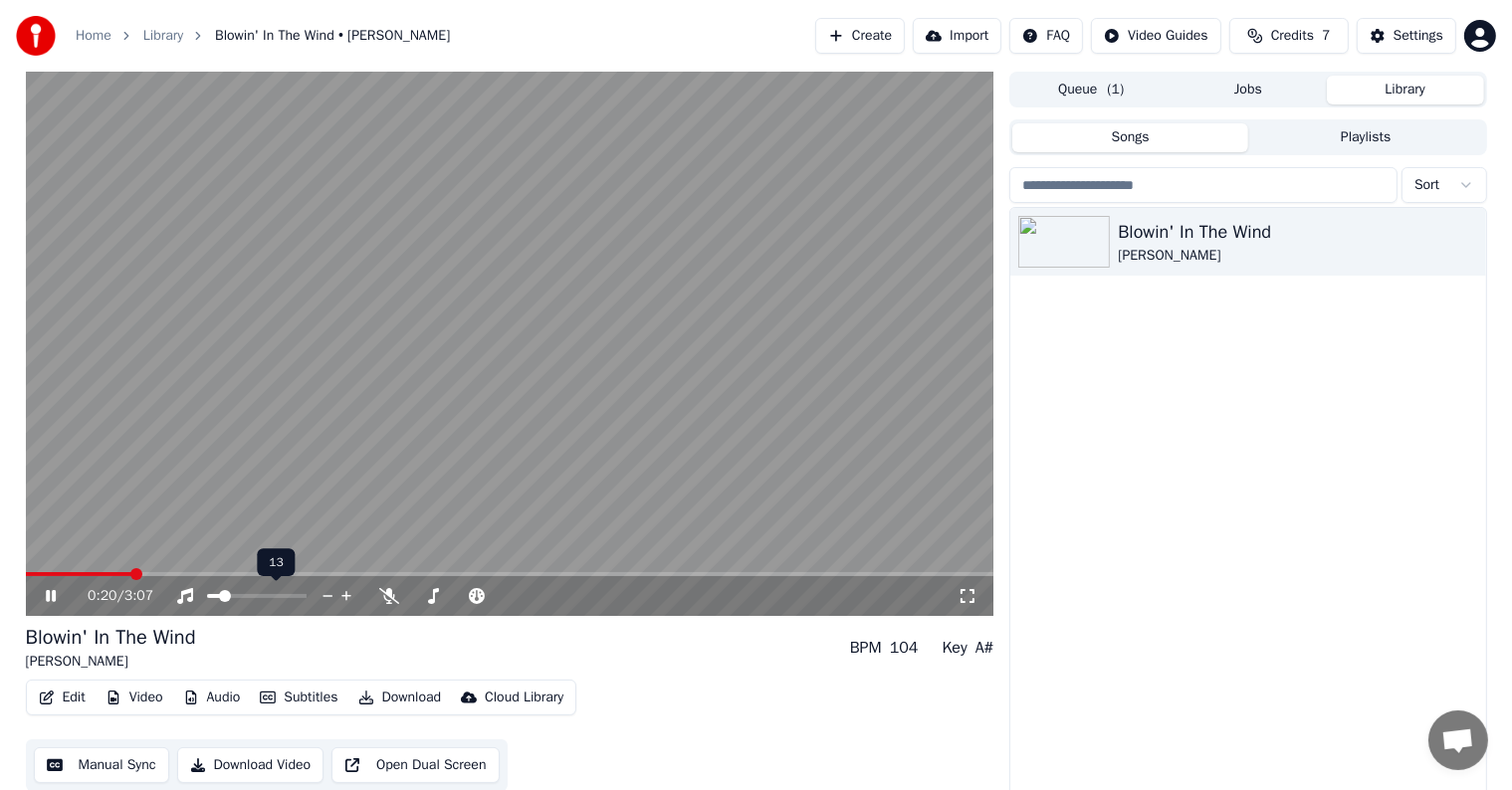 click at bounding box center (213, 596) 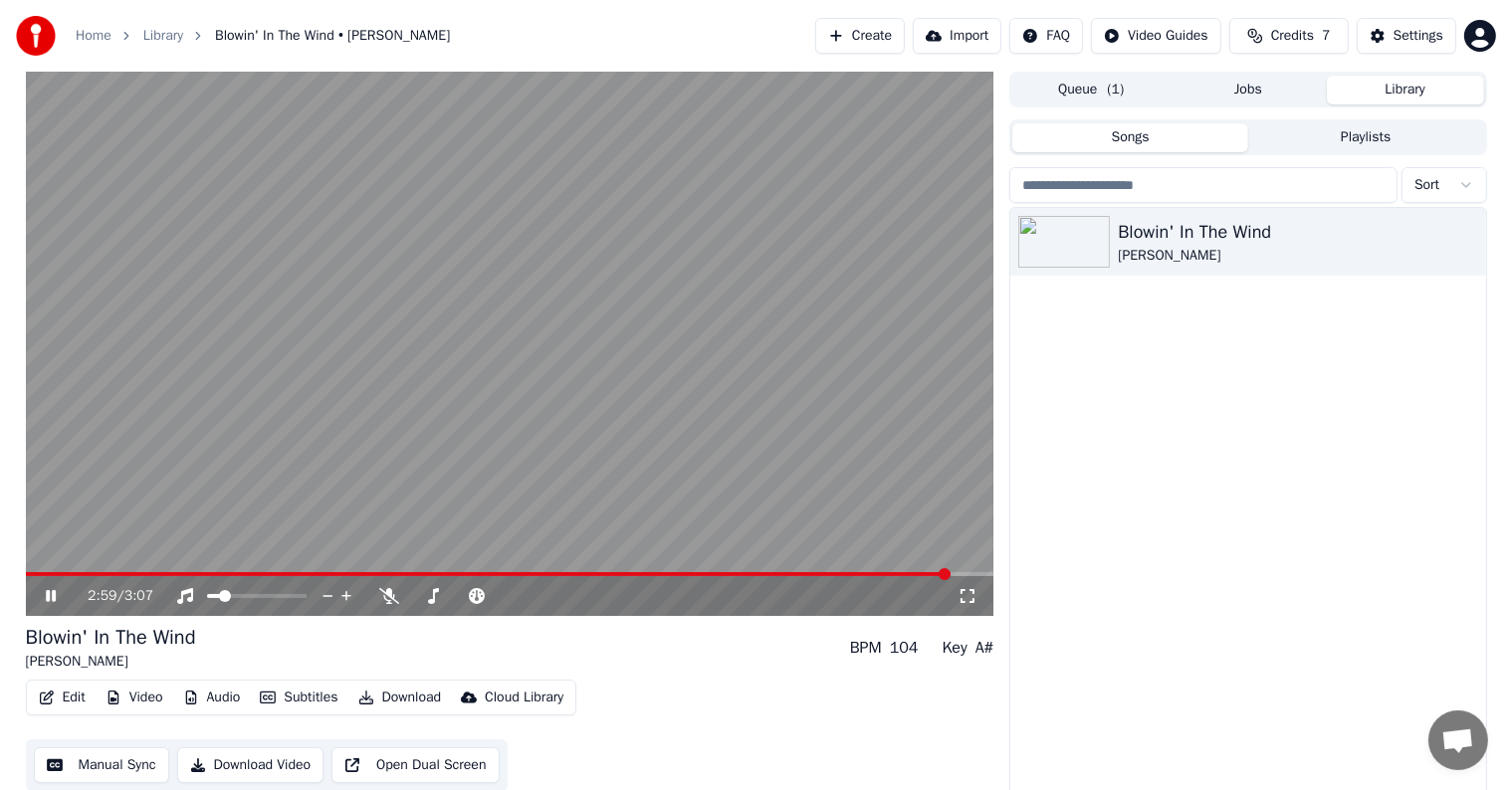 click at bounding box center (510, 574) 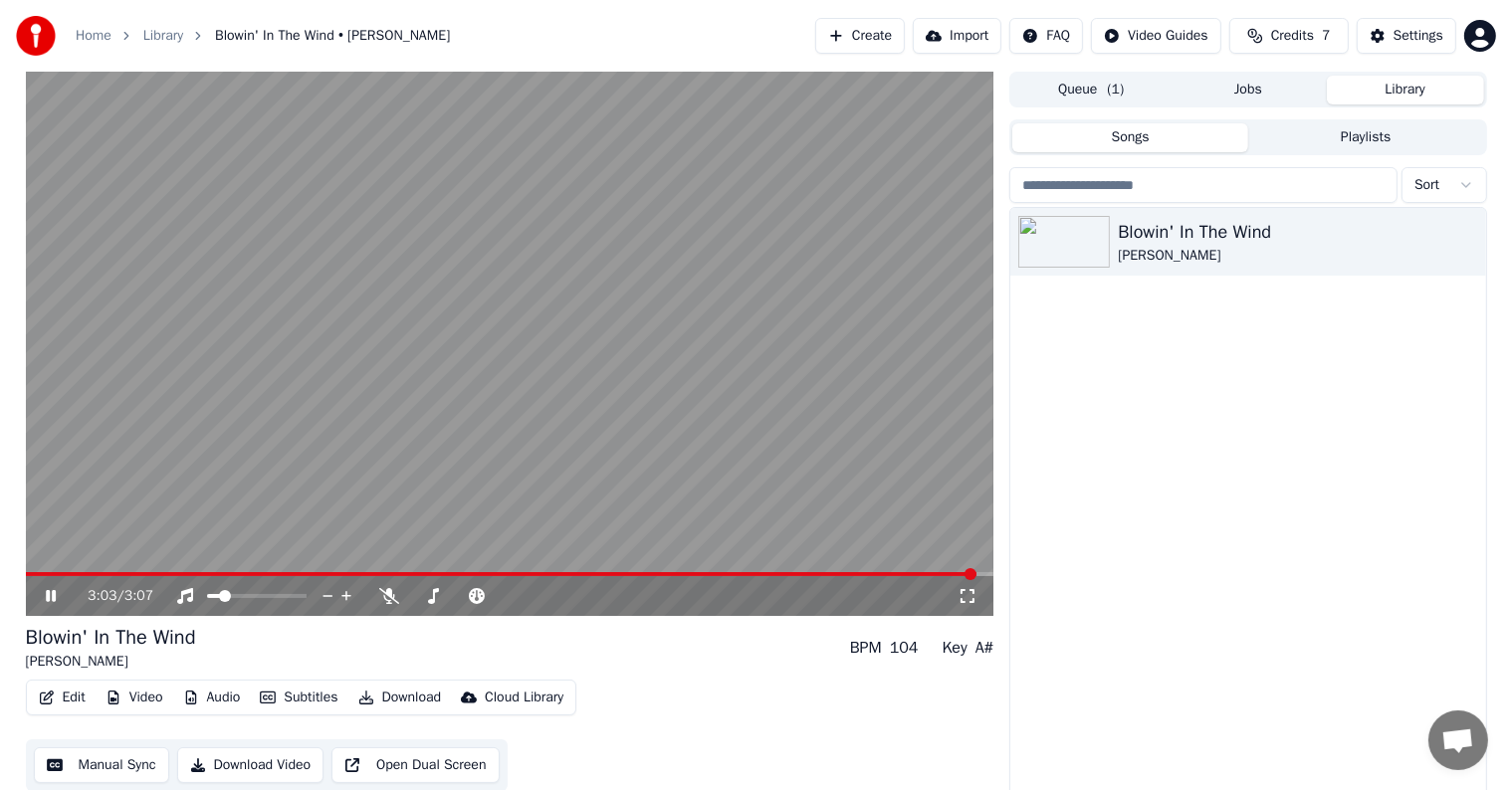 click on "Blowin' In The Wind [PERSON_NAME]" at bounding box center (1247, 503) 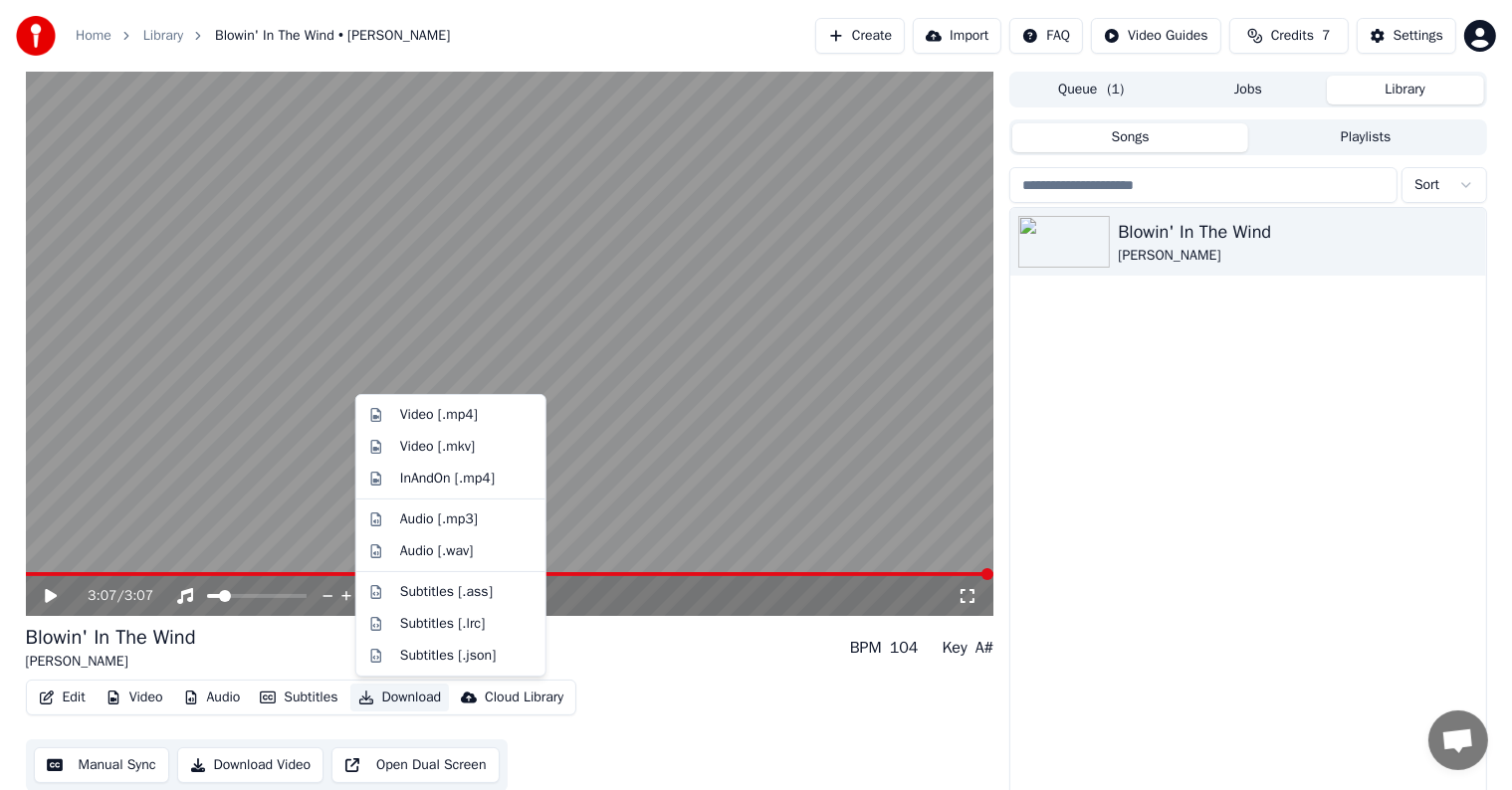 click on "Download" at bounding box center [400, 697] 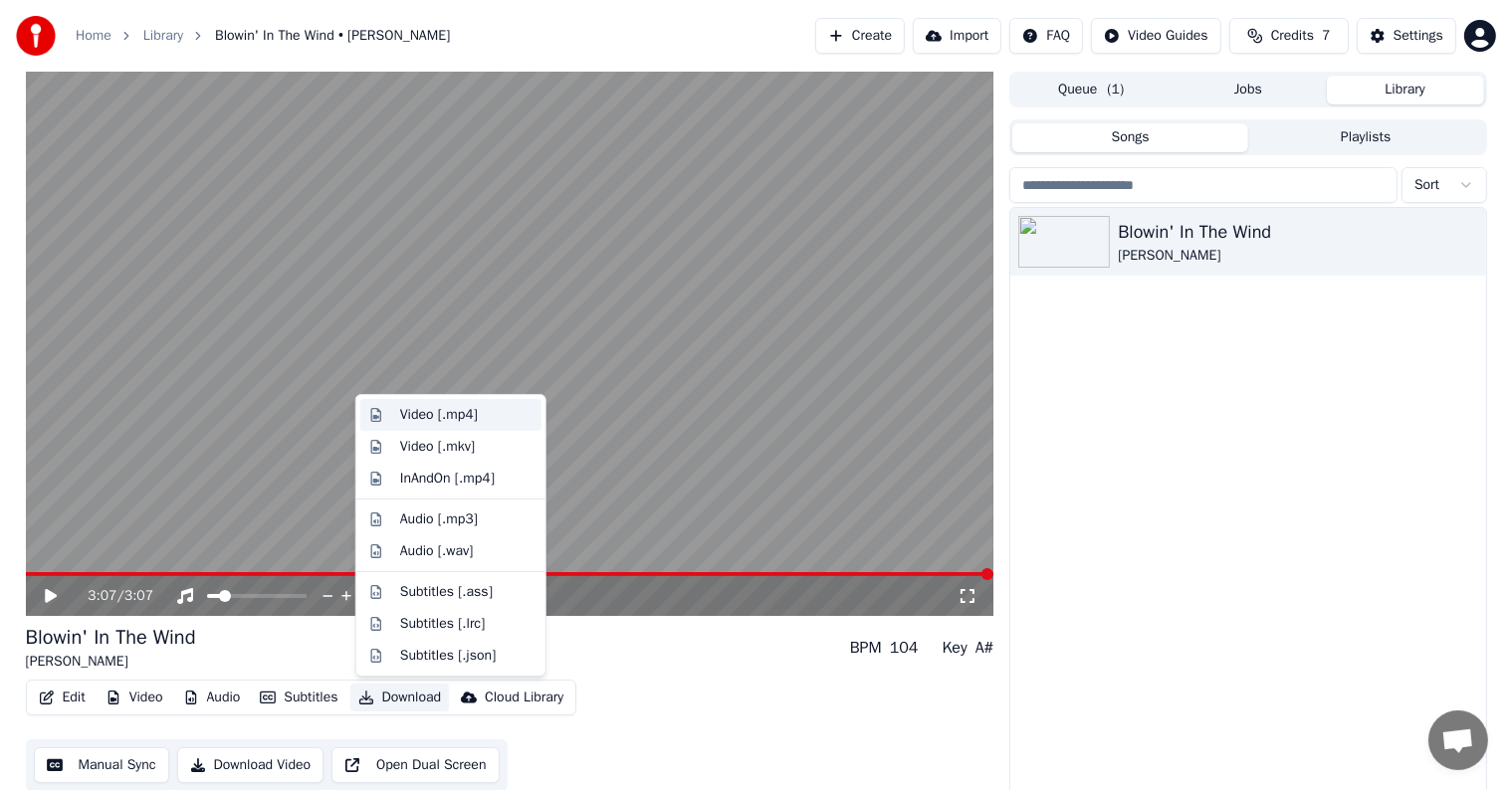click on "Video [.mp4]" at bounding box center [439, 415] 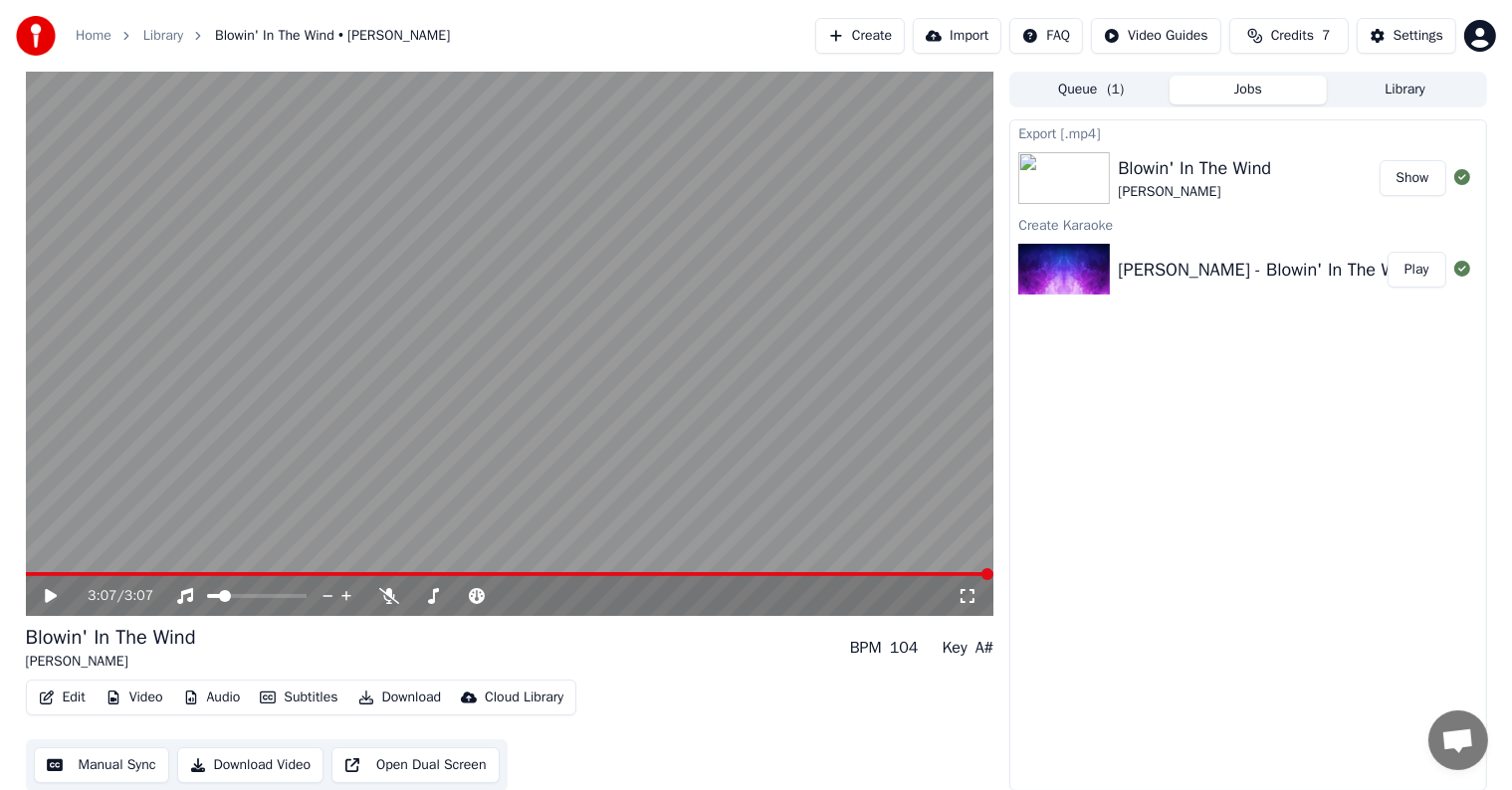 click on "Show" at bounding box center (1412, 178) 